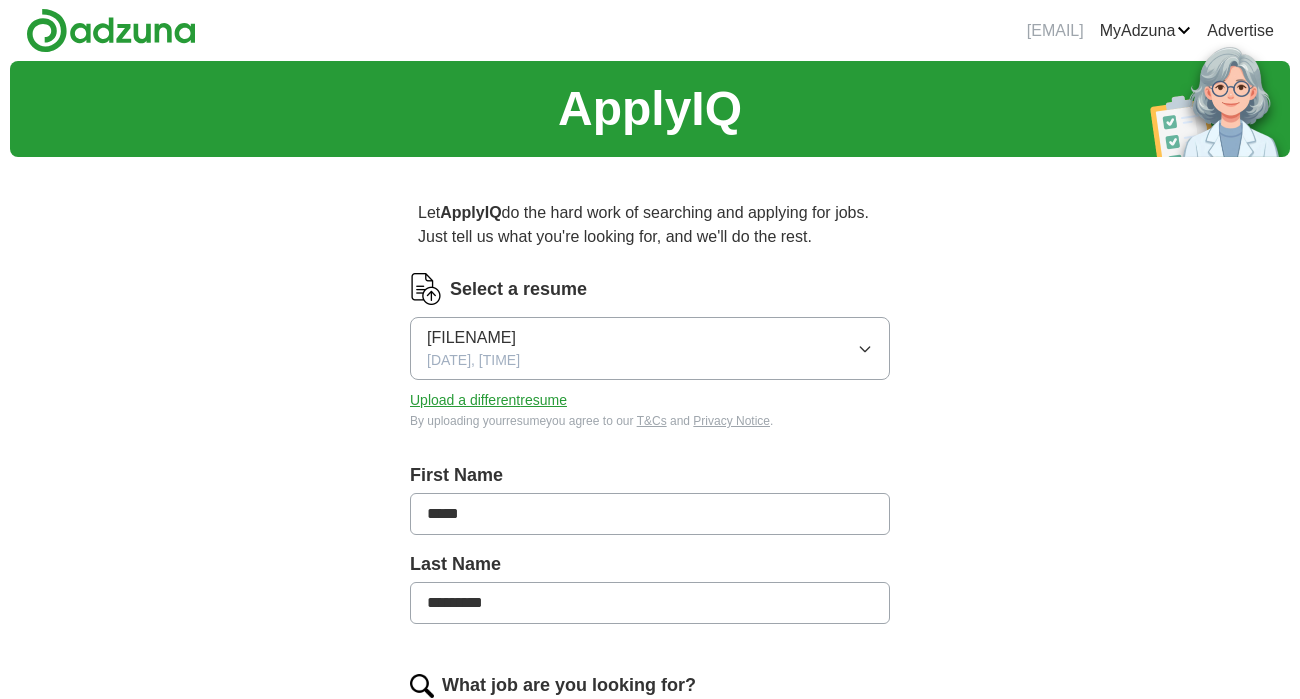 scroll, scrollTop: 0, scrollLeft: 0, axis: both 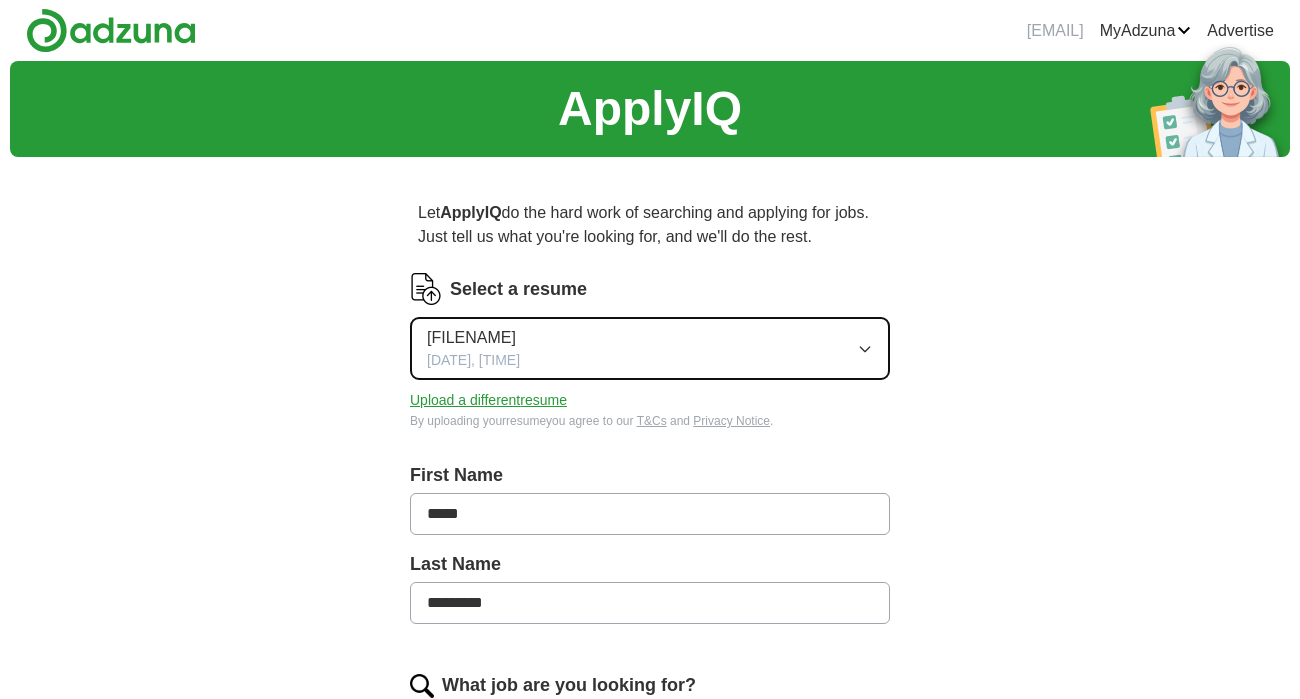 click 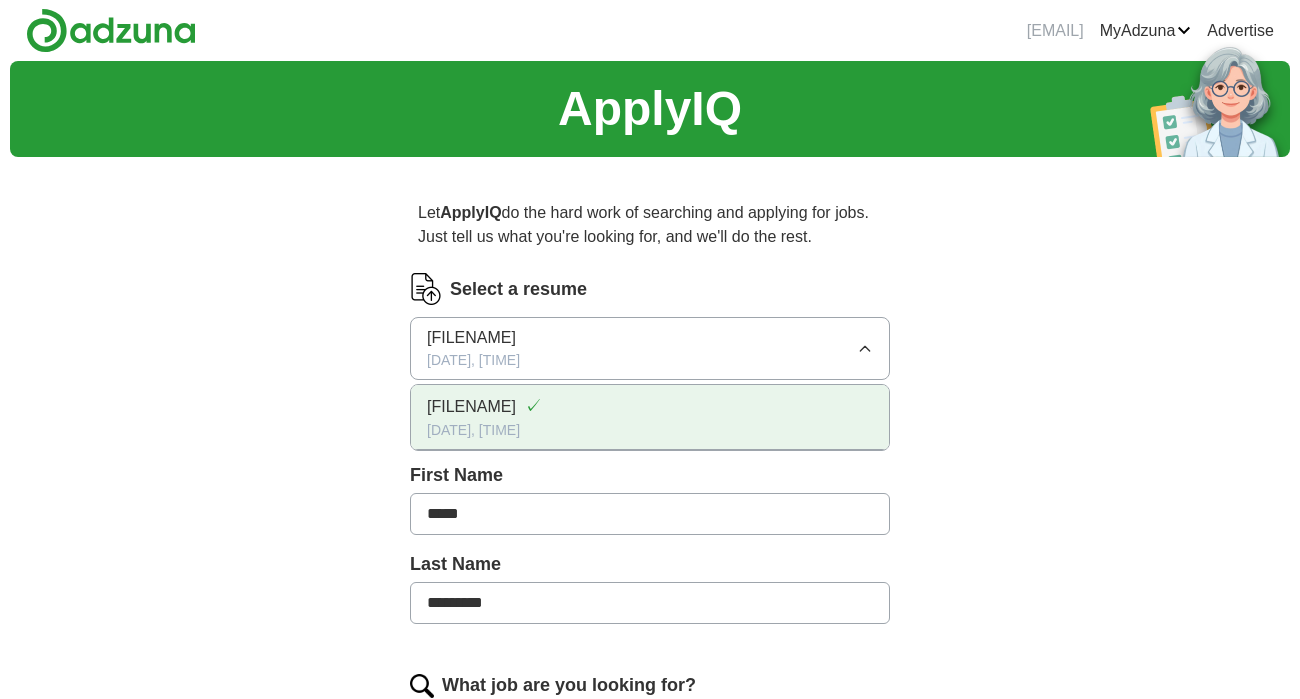 click on "[DATE], [TIME]" at bounding box center (650, 430) 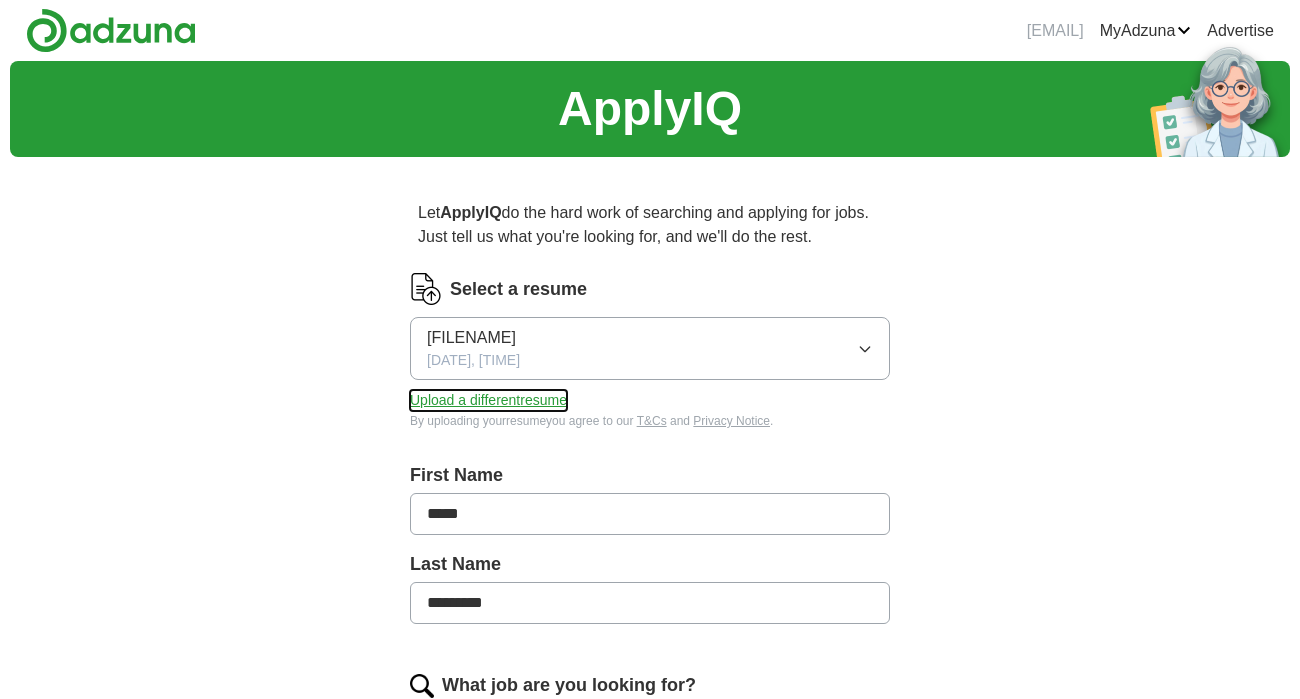 click on "Upload a different  resume" at bounding box center [488, 400] 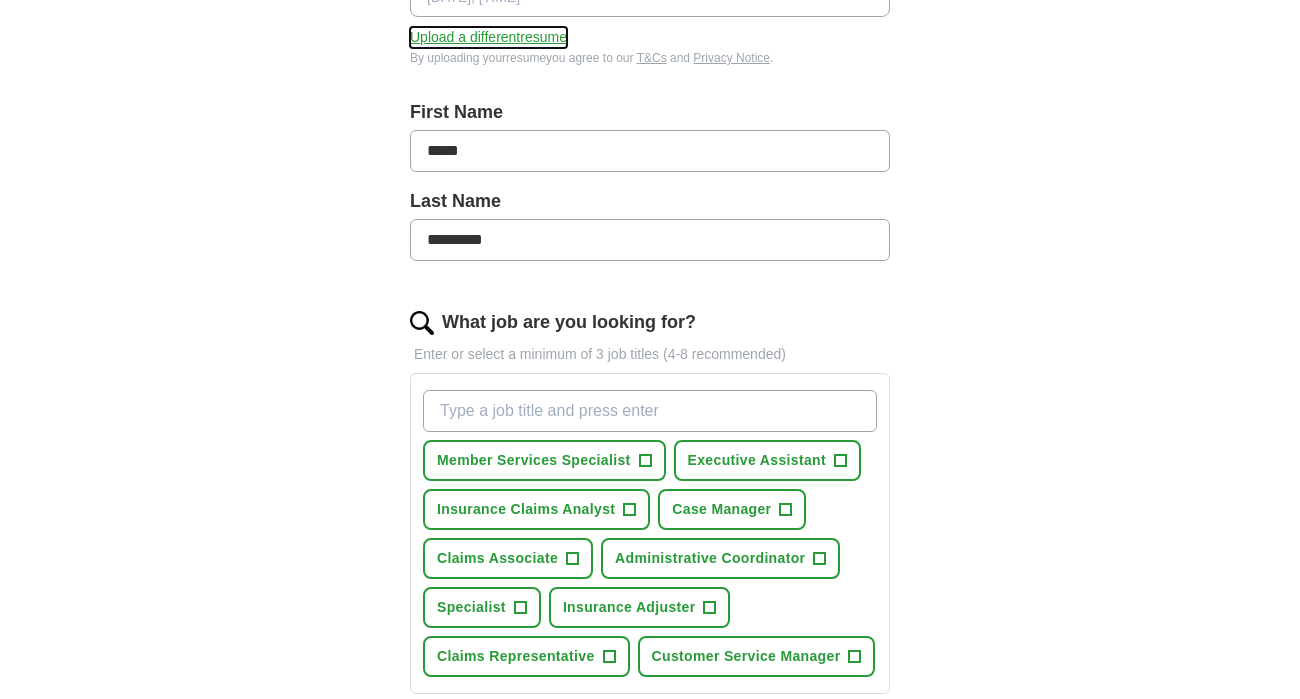 scroll, scrollTop: 395, scrollLeft: 0, axis: vertical 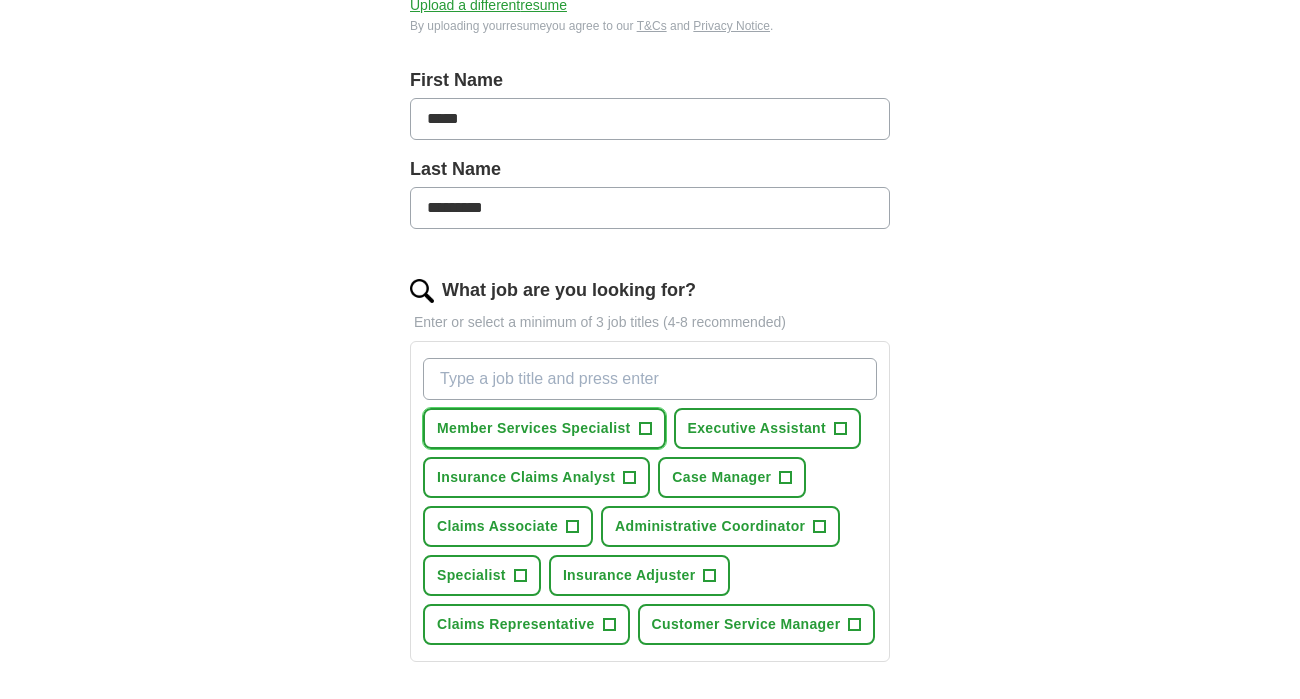 click on "+" at bounding box center [645, 429] 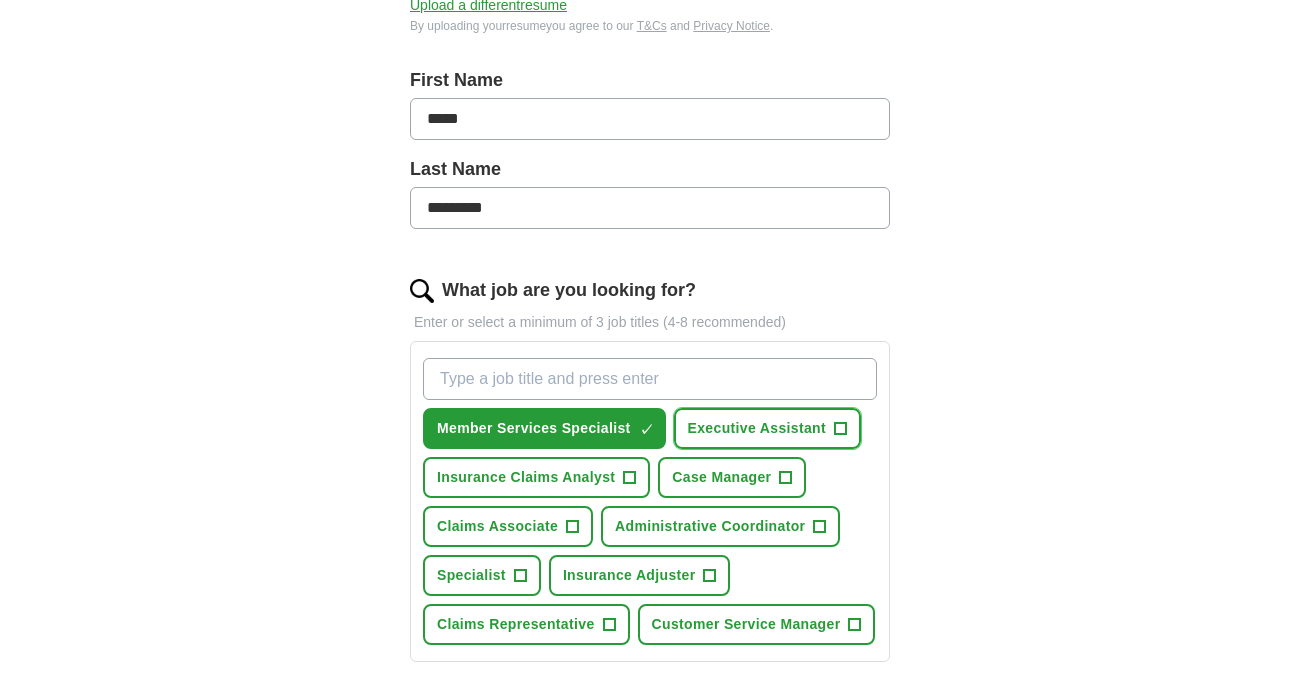 click on "Executive Assistant" at bounding box center [757, 428] 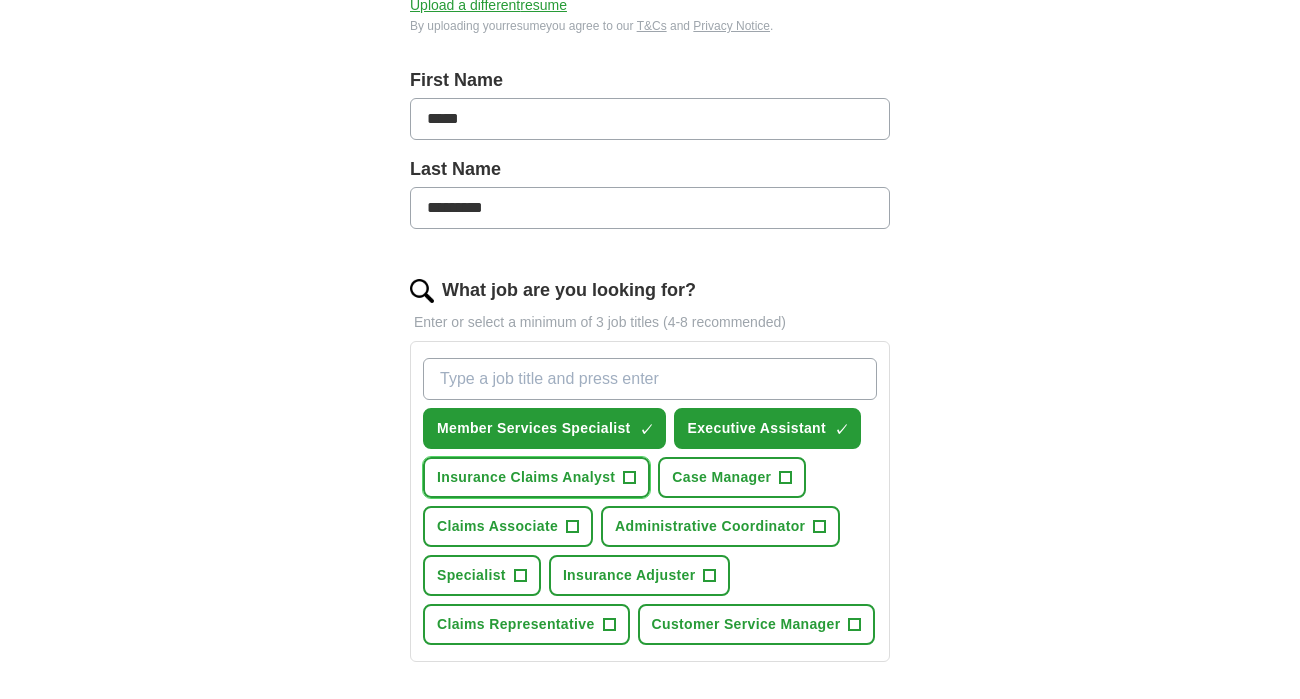 click on "Insurance Claims Analyst" at bounding box center [526, 477] 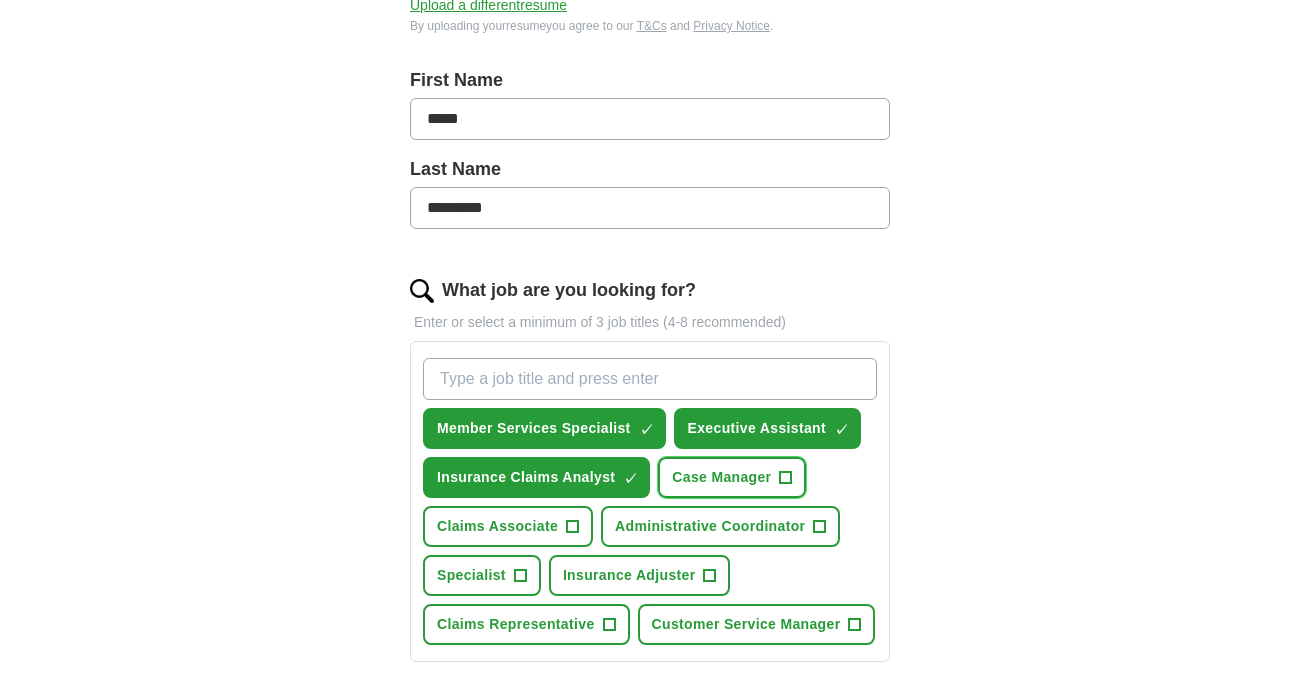 click on "Case Manager" at bounding box center [721, 477] 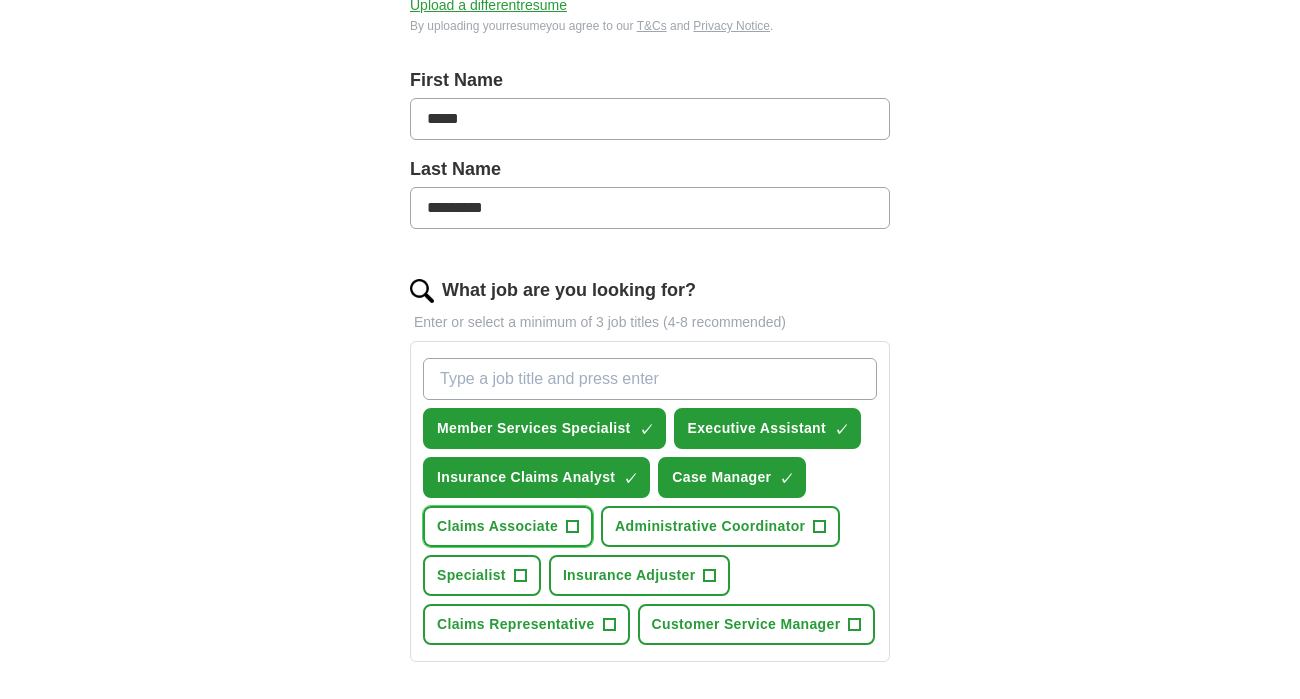 click on "Claims Associate +" at bounding box center [508, 526] 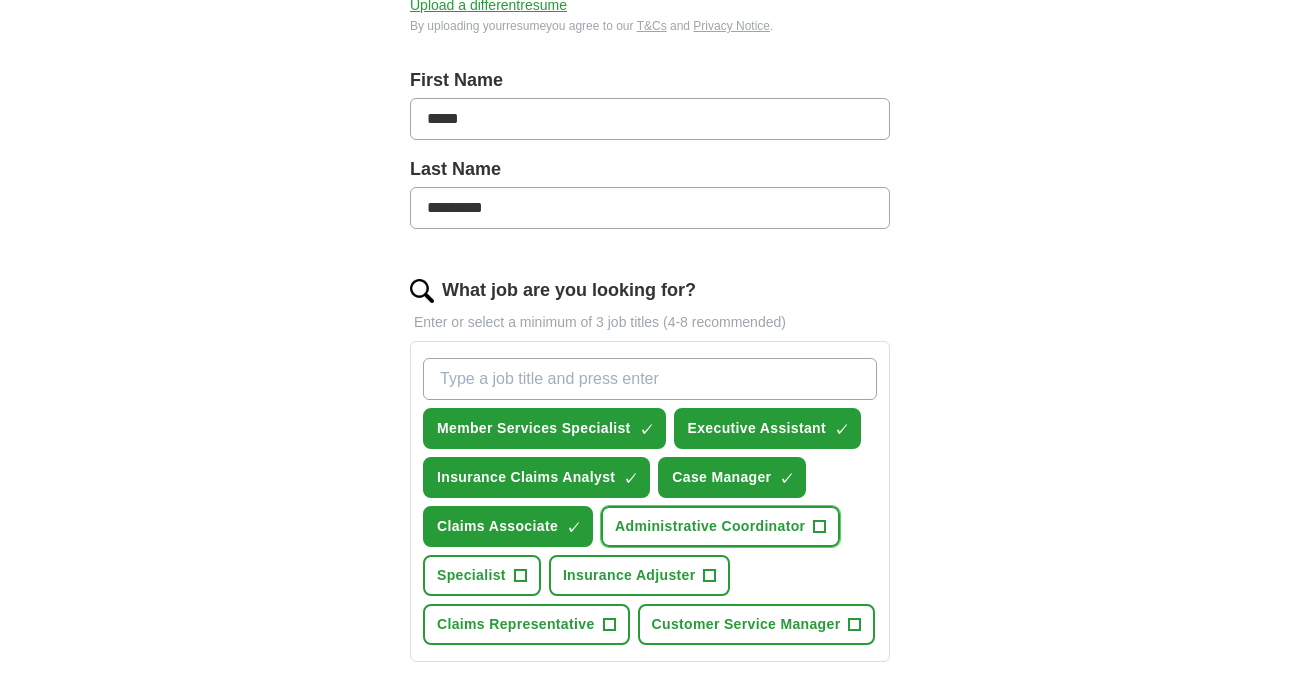 click on "Administrative Coordinator +" at bounding box center [720, 526] 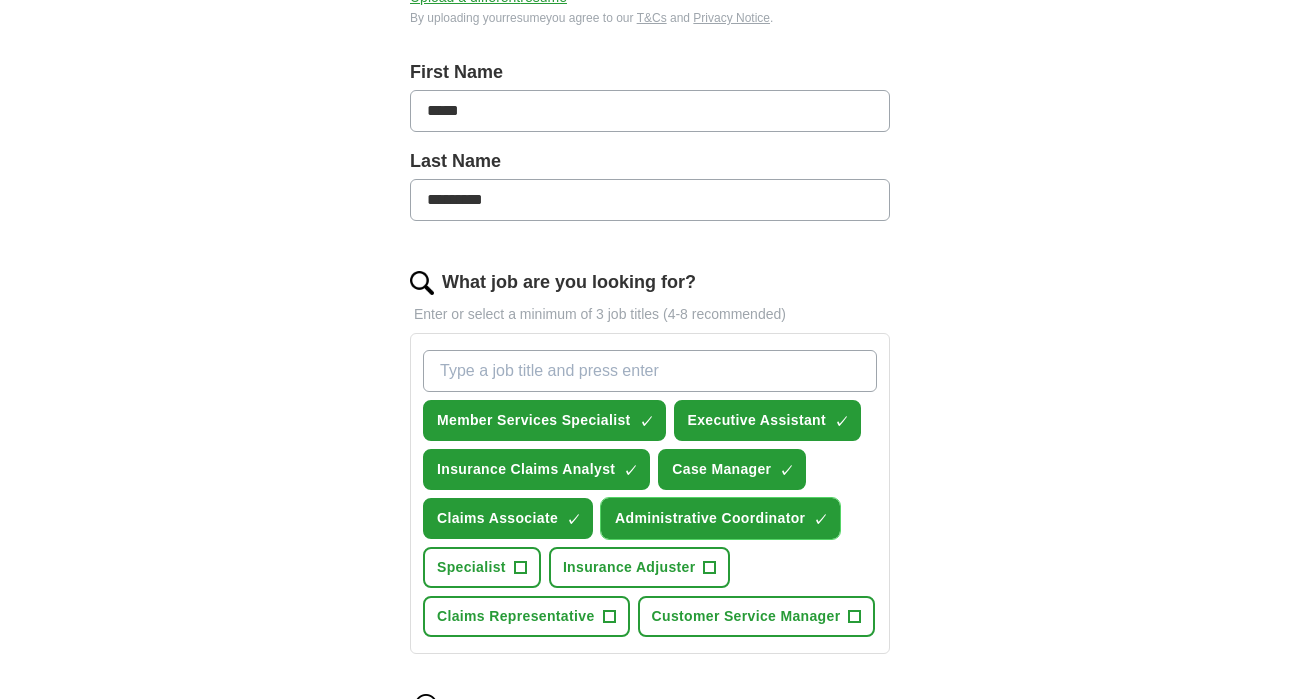 scroll, scrollTop: 406, scrollLeft: 0, axis: vertical 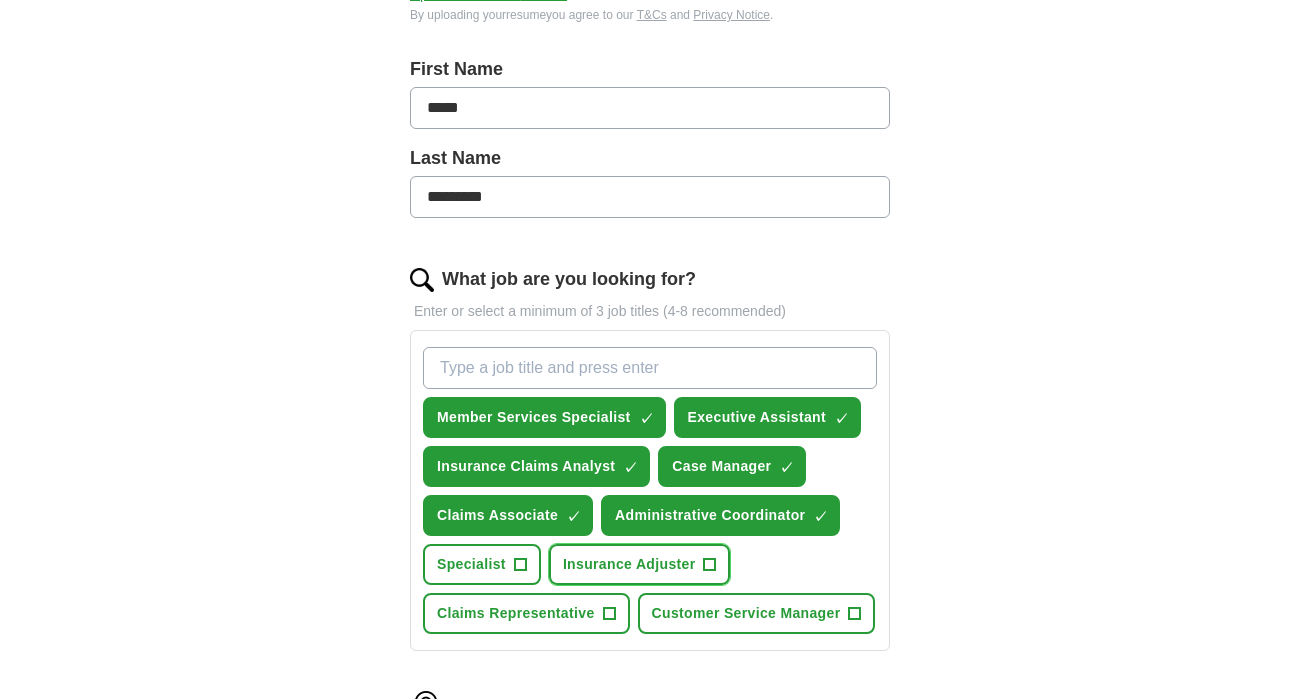 click on "Insurance Adjuster" at bounding box center (629, 564) 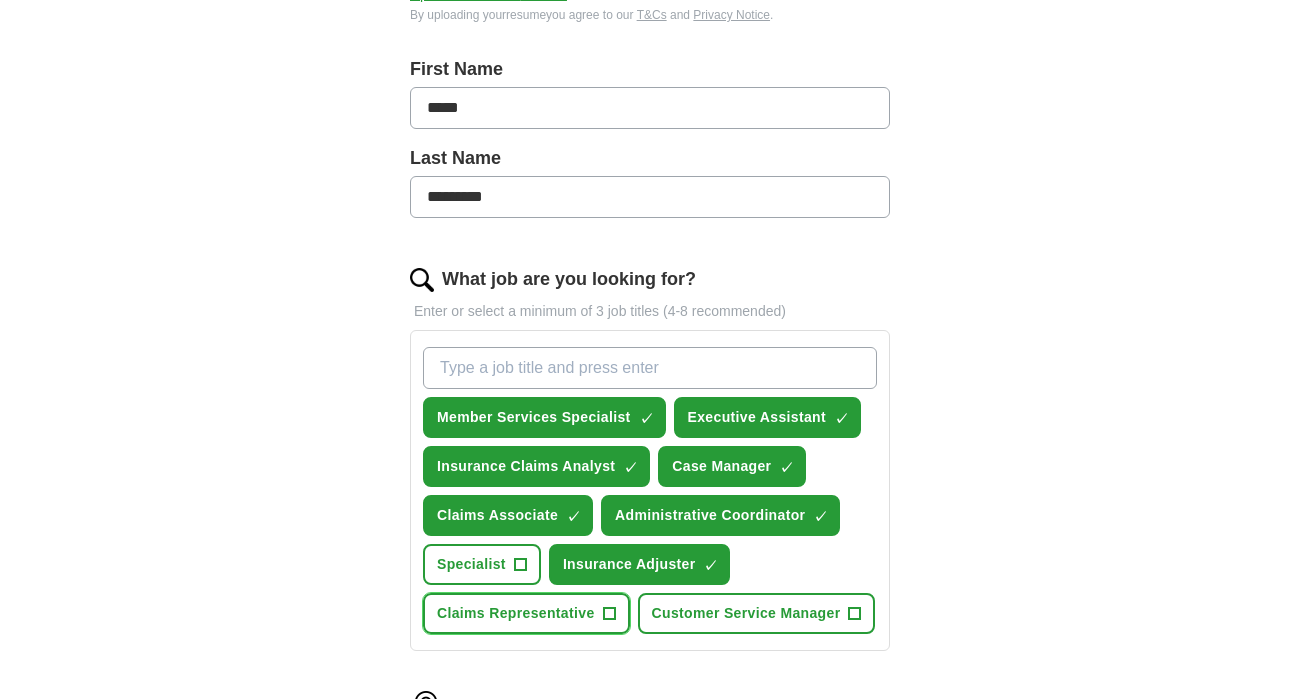click on "Claims Representative +" at bounding box center [526, 613] 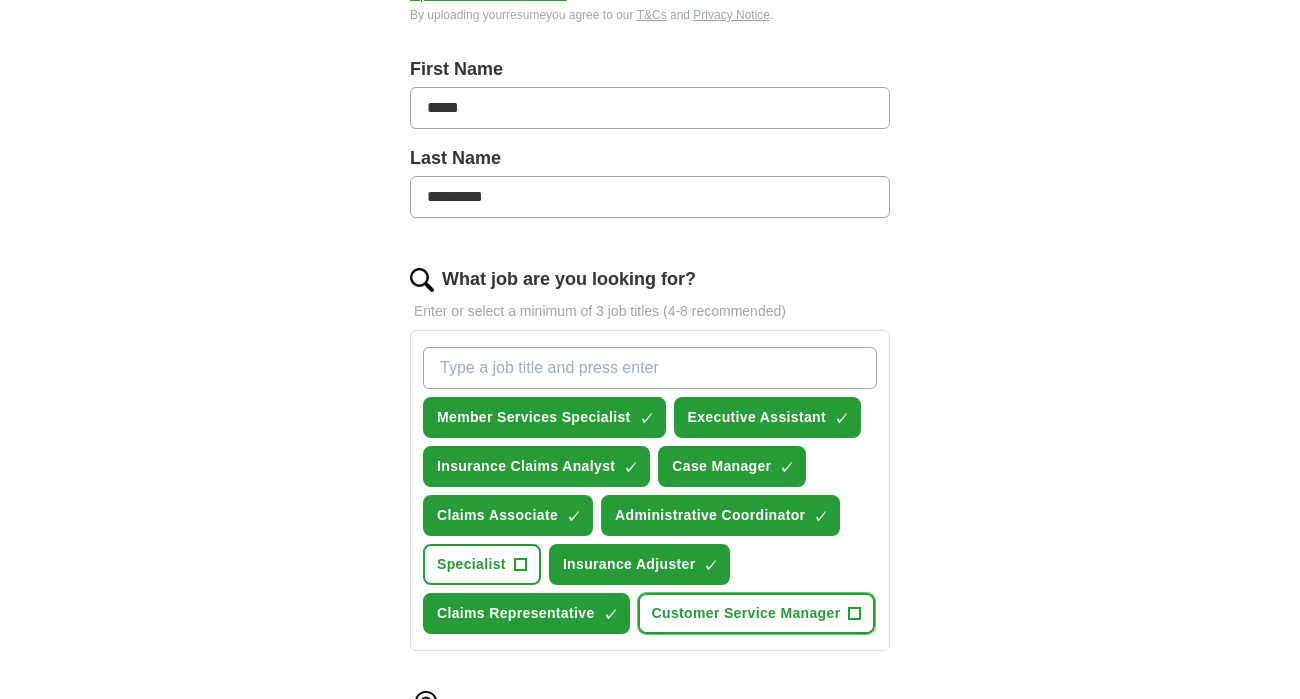 click on "Customer Service Manager" at bounding box center [746, 613] 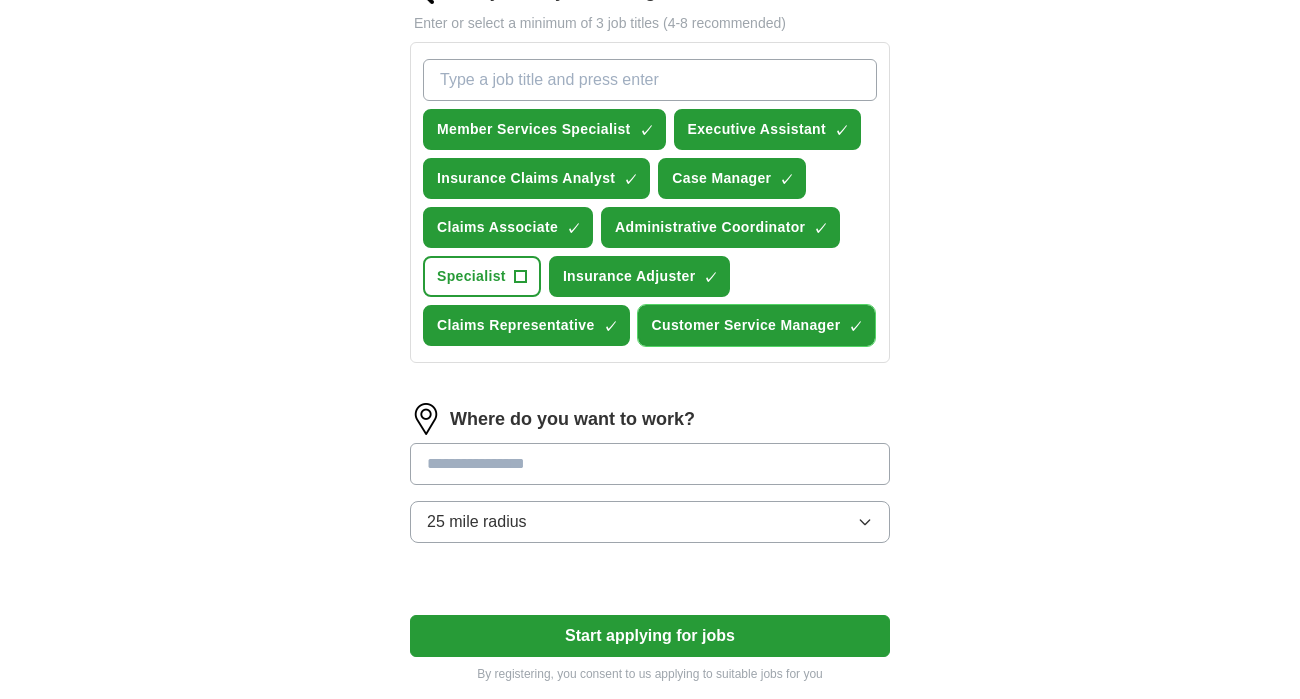 scroll, scrollTop: 748, scrollLeft: 0, axis: vertical 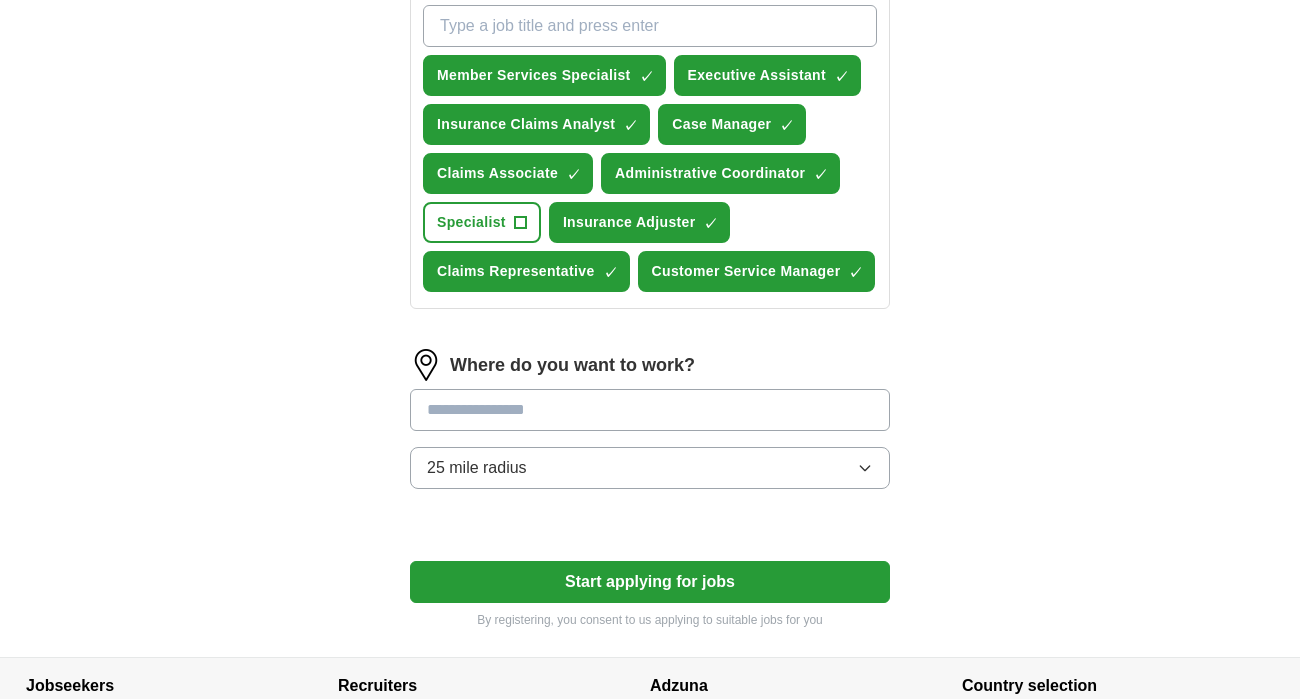 click at bounding box center (650, 410) 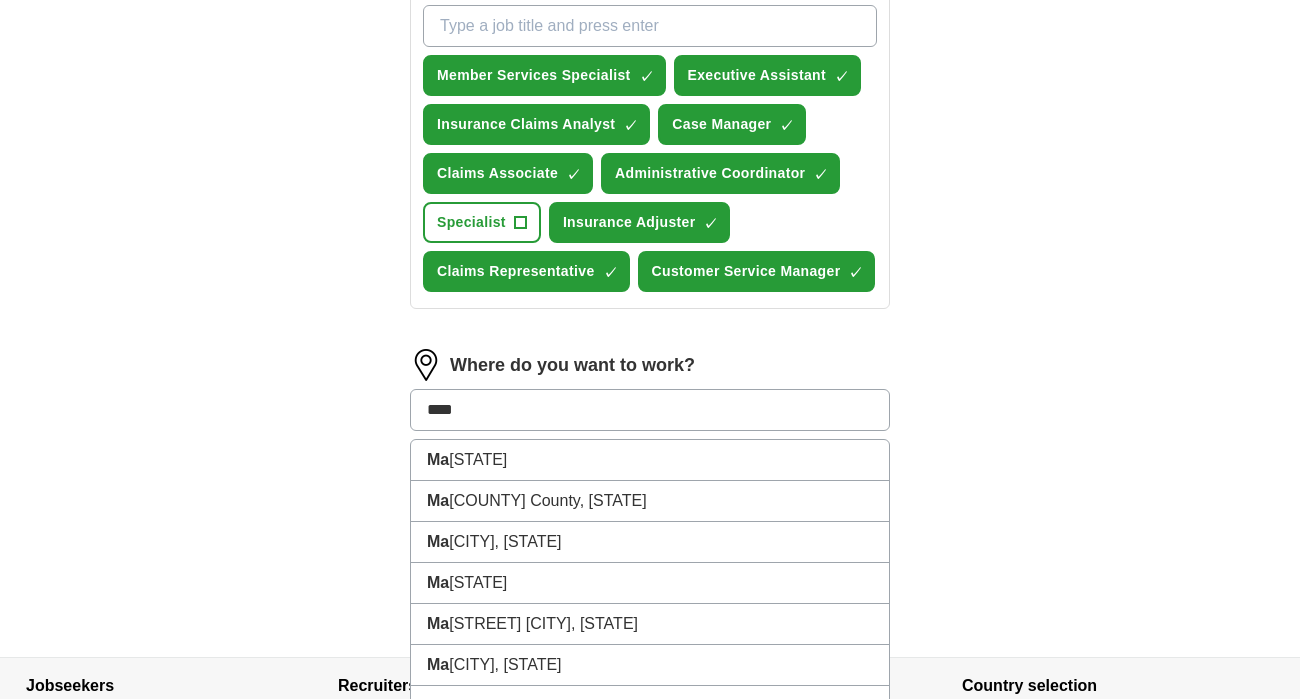 type on "*****" 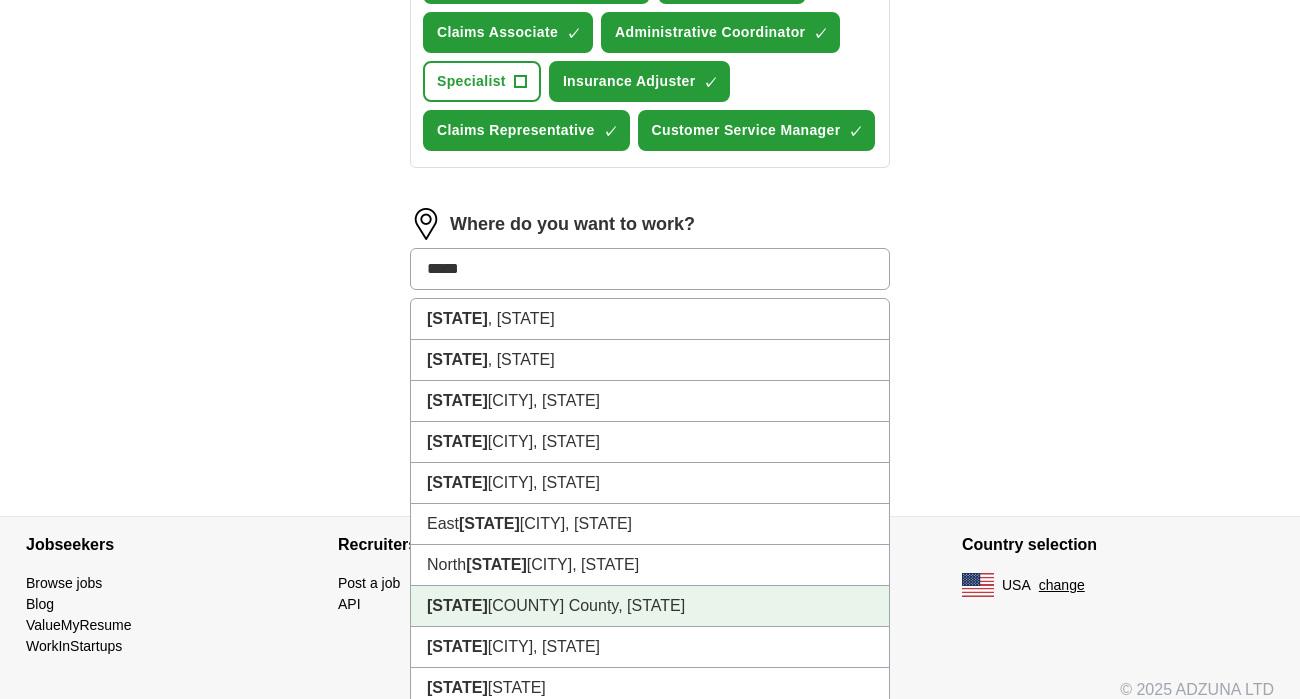 scroll, scrollTop: 905, scrollLeft: 0, axis: vertical 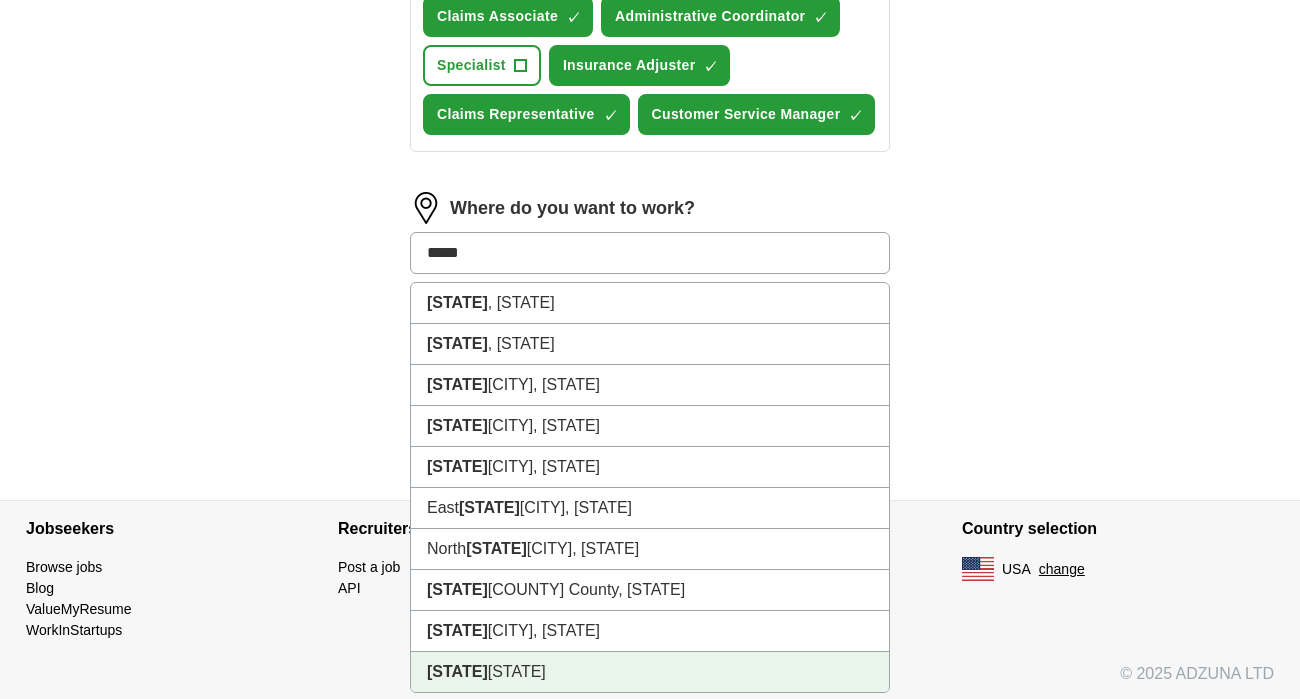 click on "[STATE]" at bounding box center [650, 672] 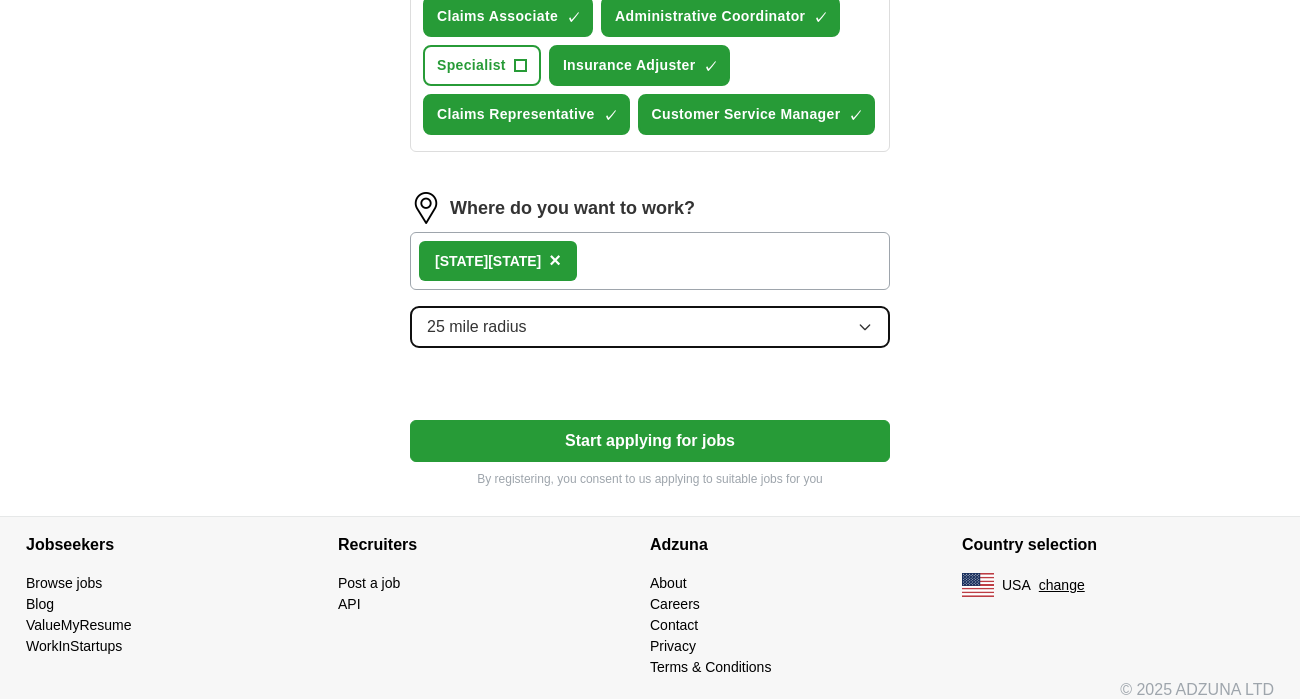 click on "25 mile radius" at bounding box center (650, 327) 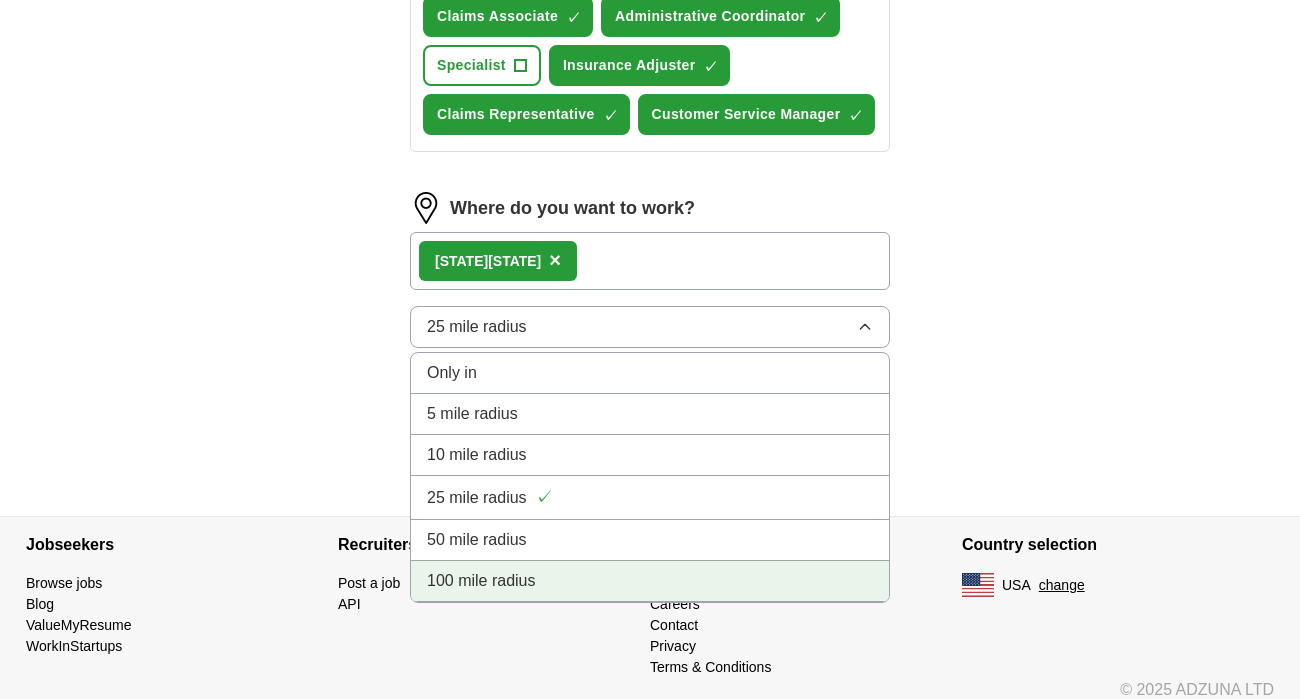 click on "100 mile radius" at bounding box center (650, 581) 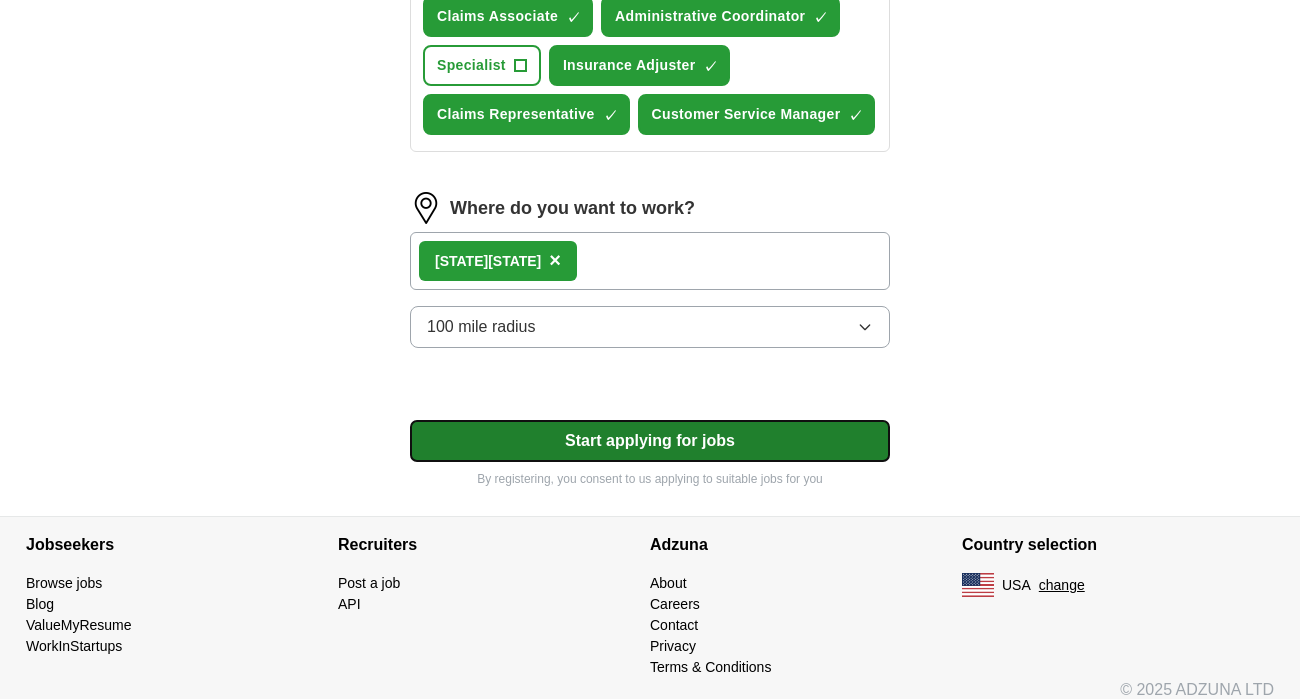 click on "Start applying for jobs" at bounding box center [650, 441] 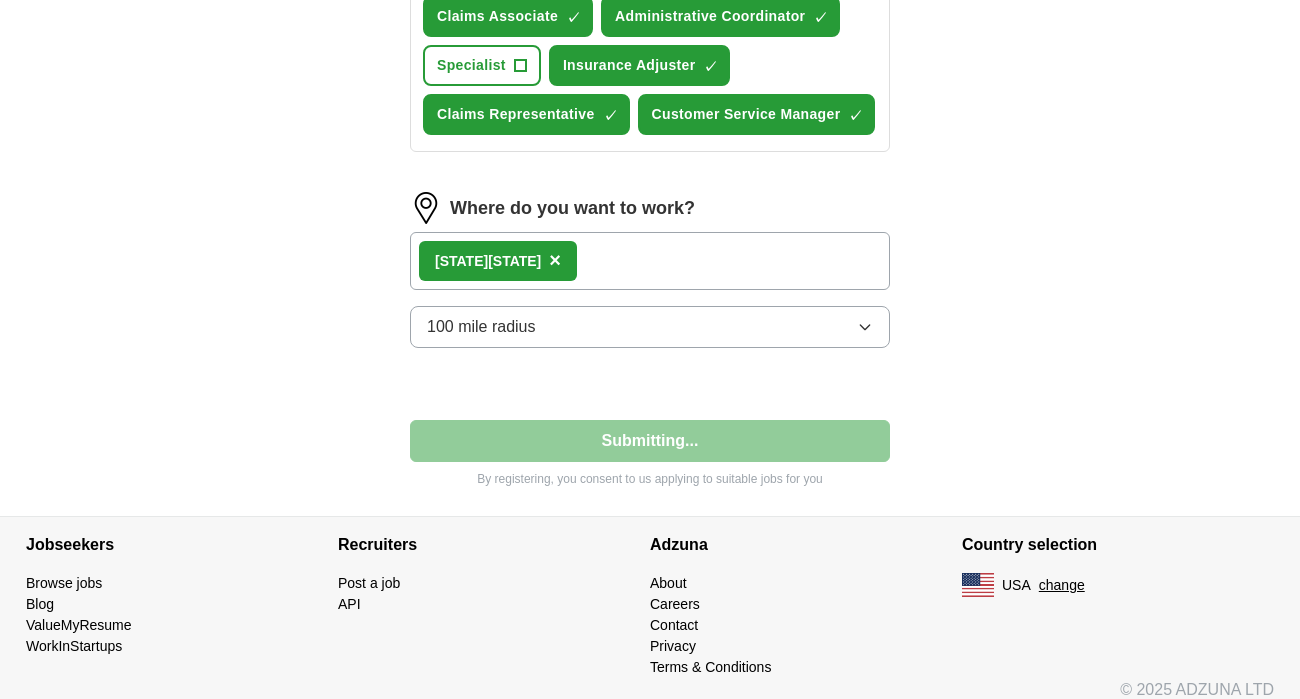 select on "**" 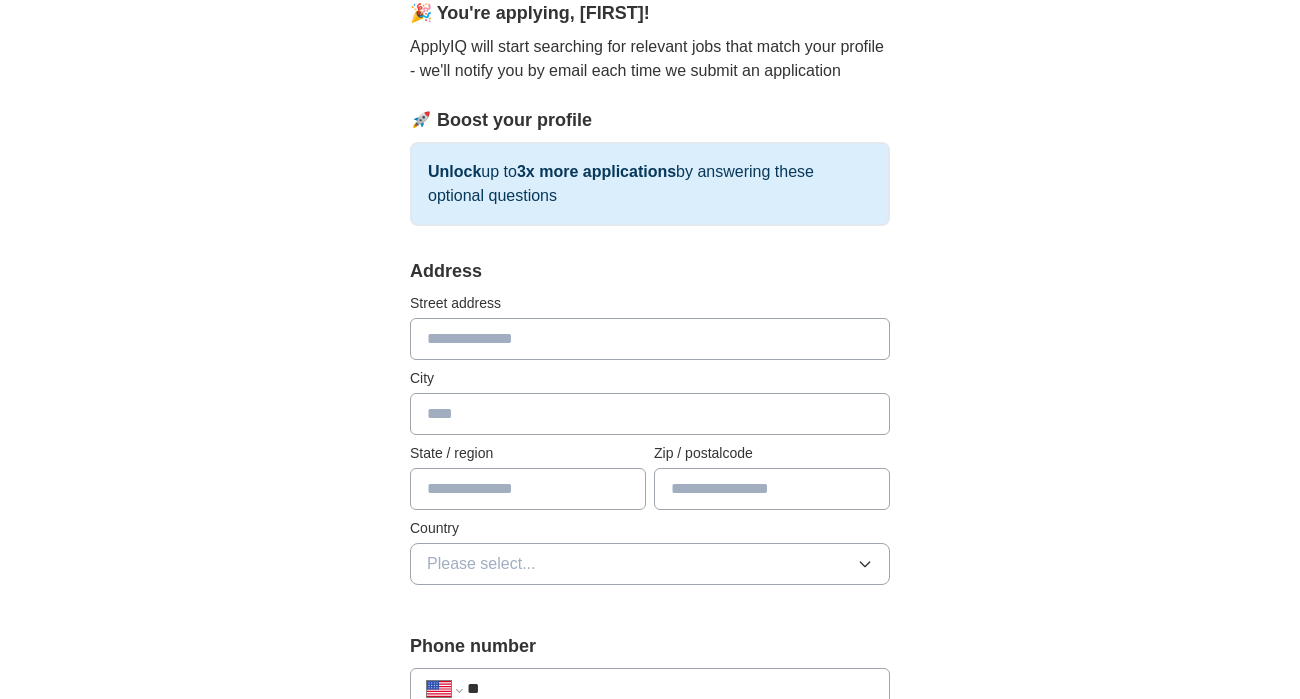 scroll, scrollTop: 0, scrollLeft: 0, axis: both 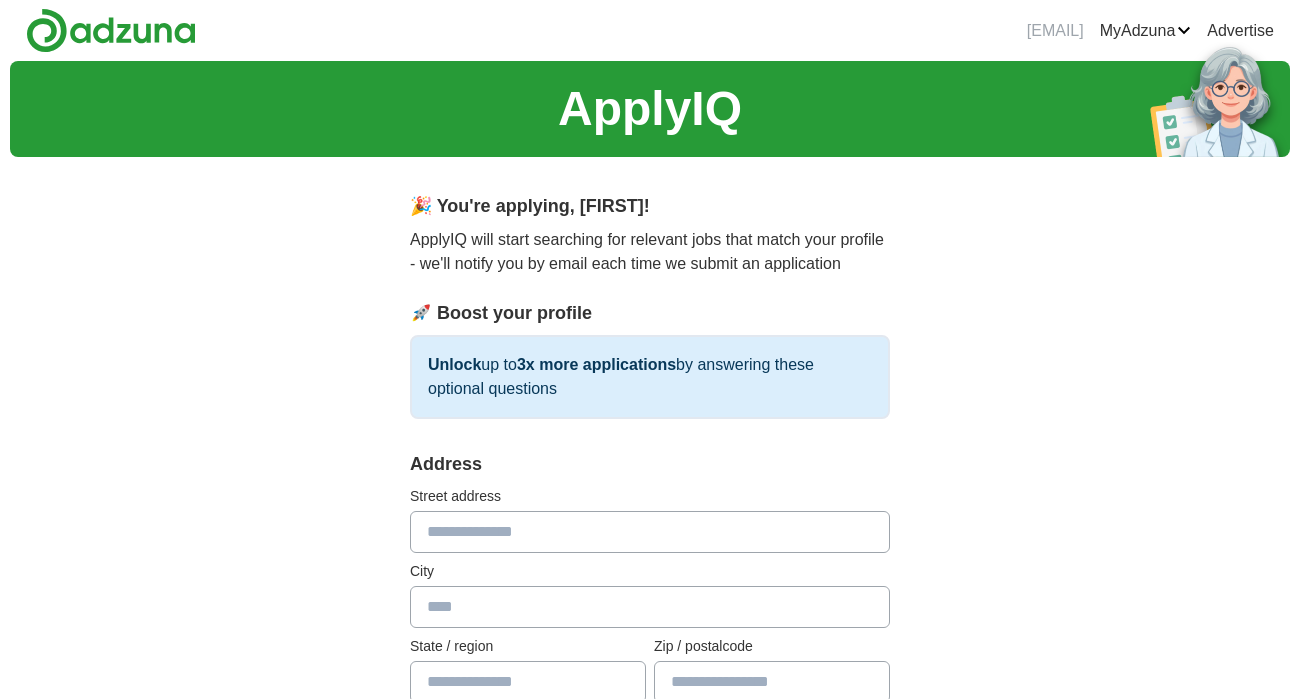 click at bounding box center [650, 532] 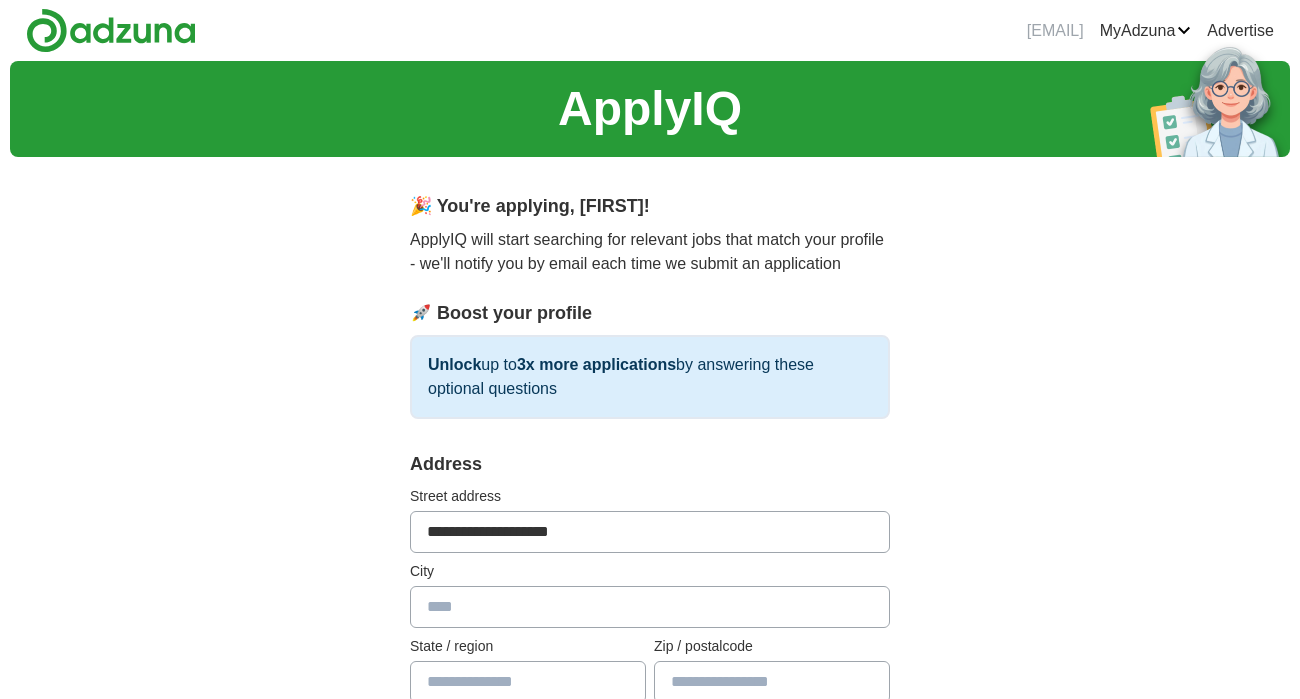 type on "**********" 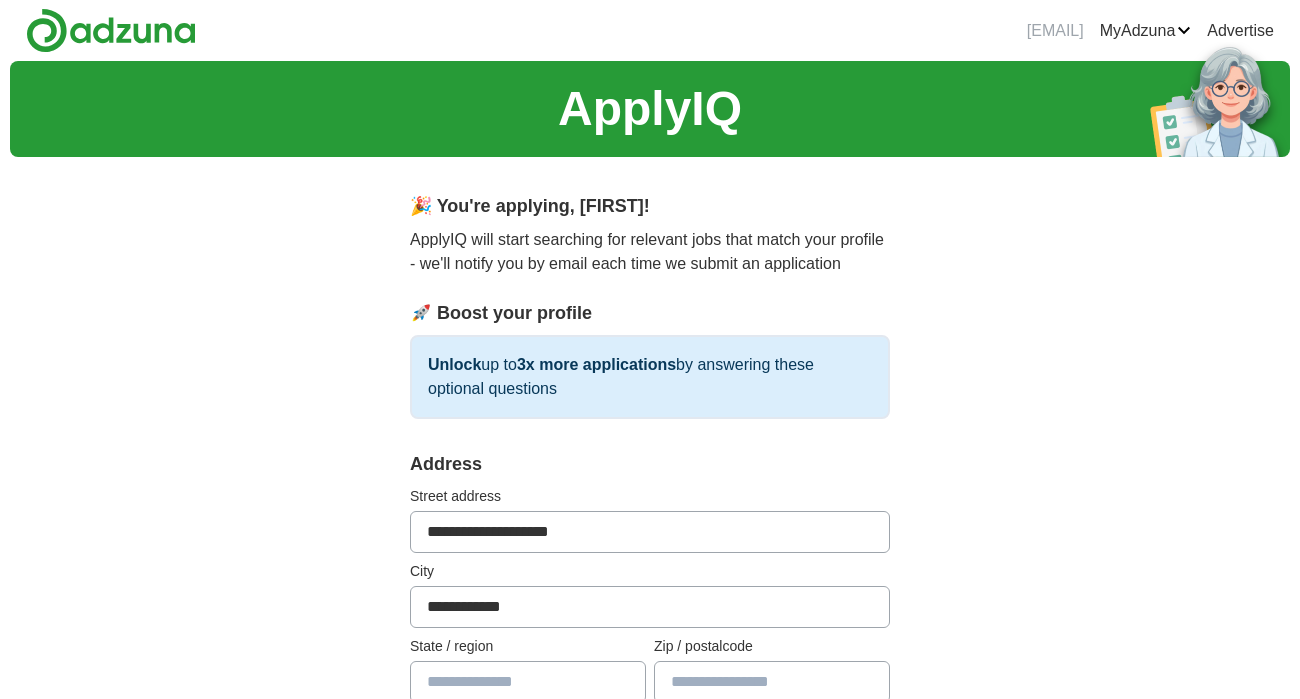 type on "**********" 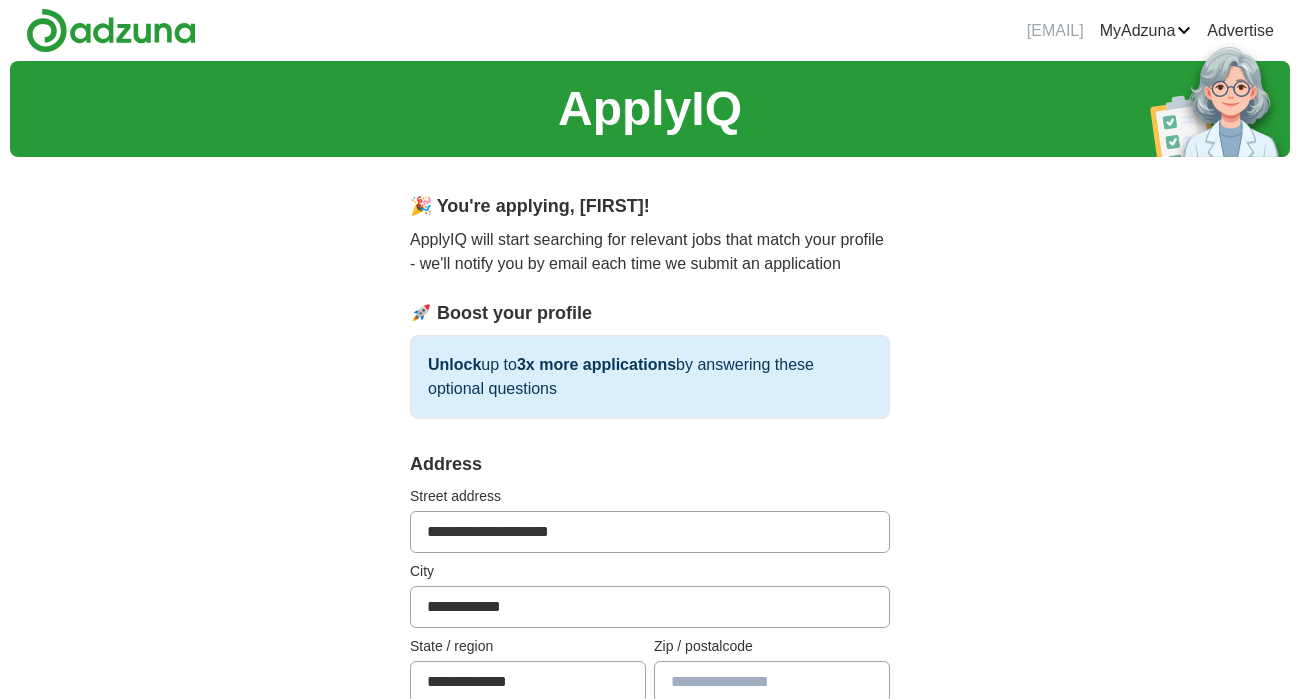 type on "*****" 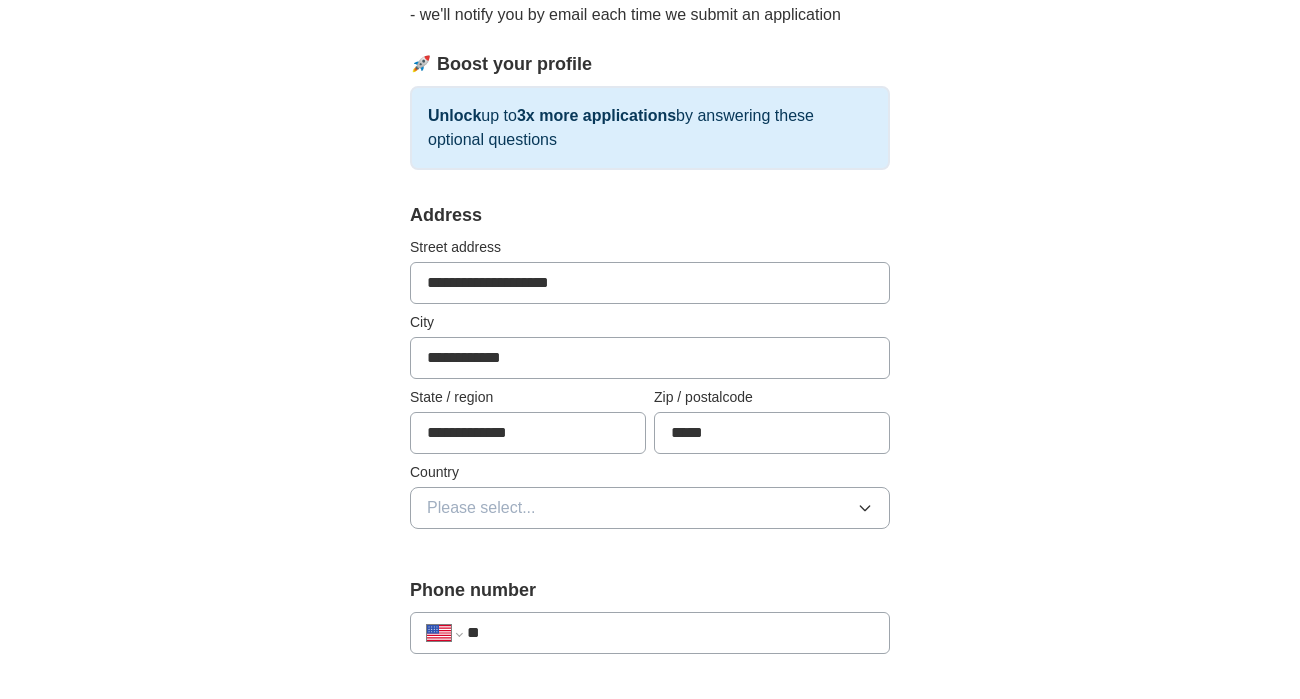 scroll, scrollTop: 264, scrollLeft: 0, axis: vertical 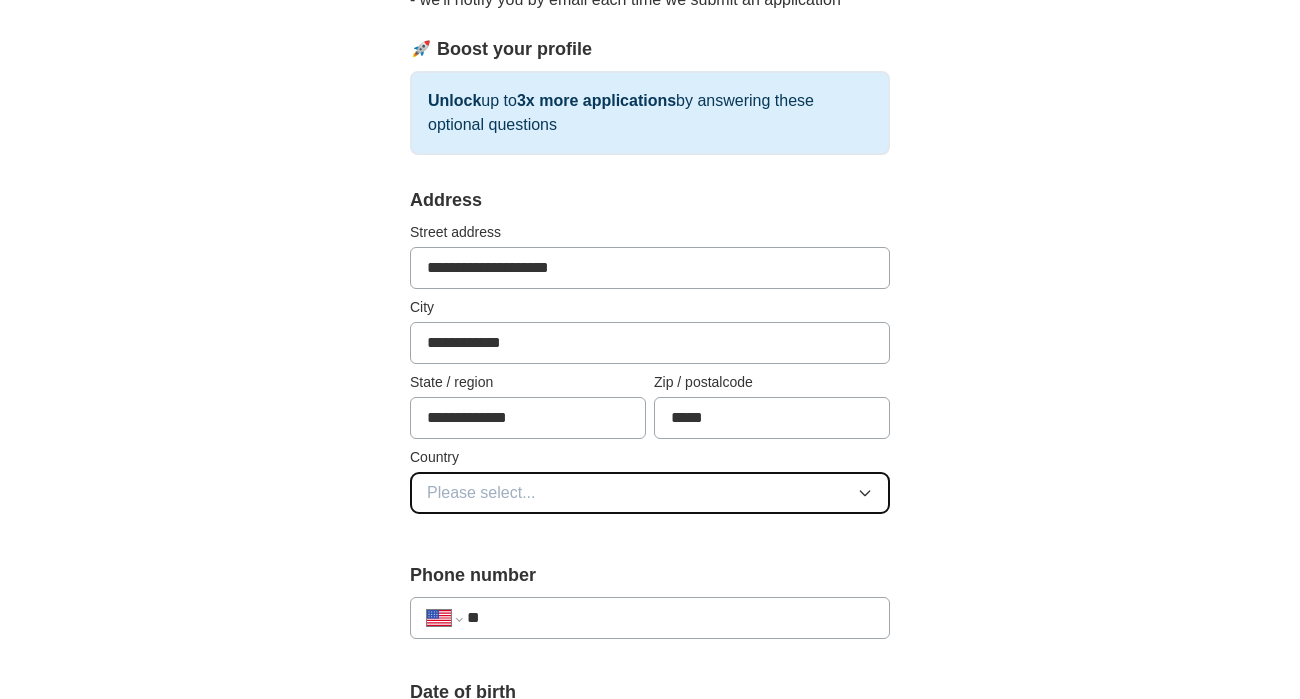 click on "Please select..." at bounding box center [650, 493] 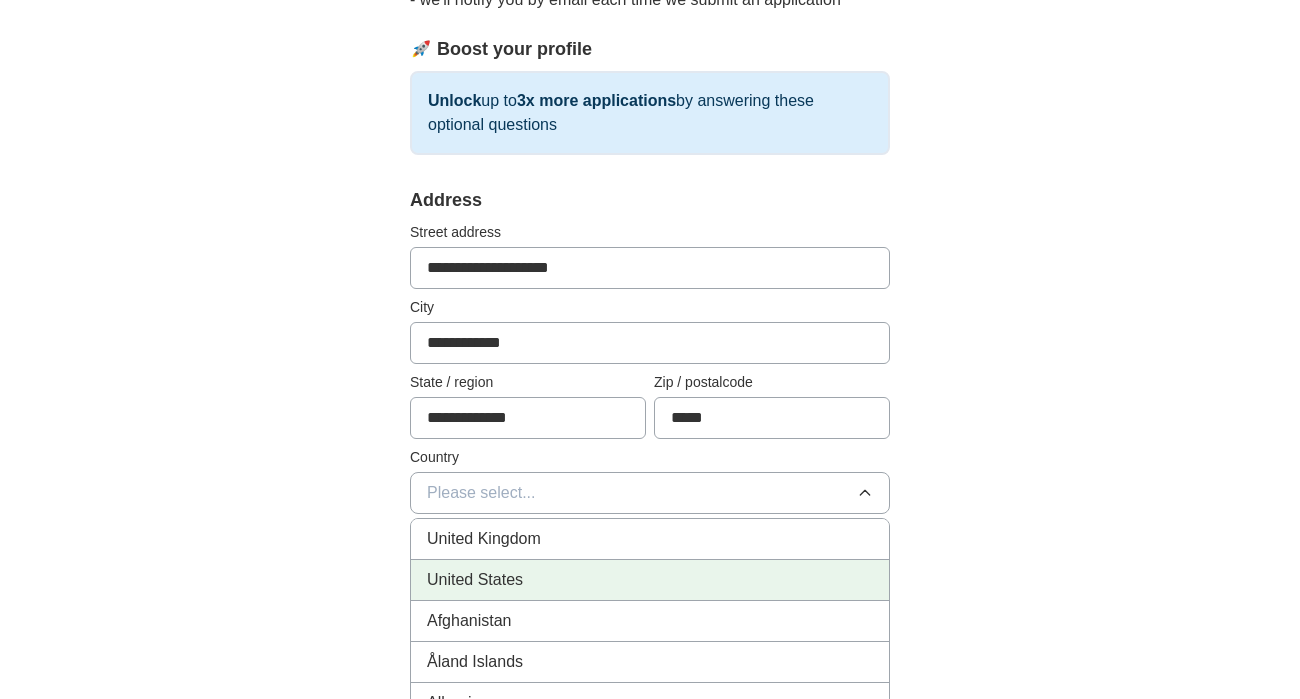 click on "United States" at bounding box center (650, 580) 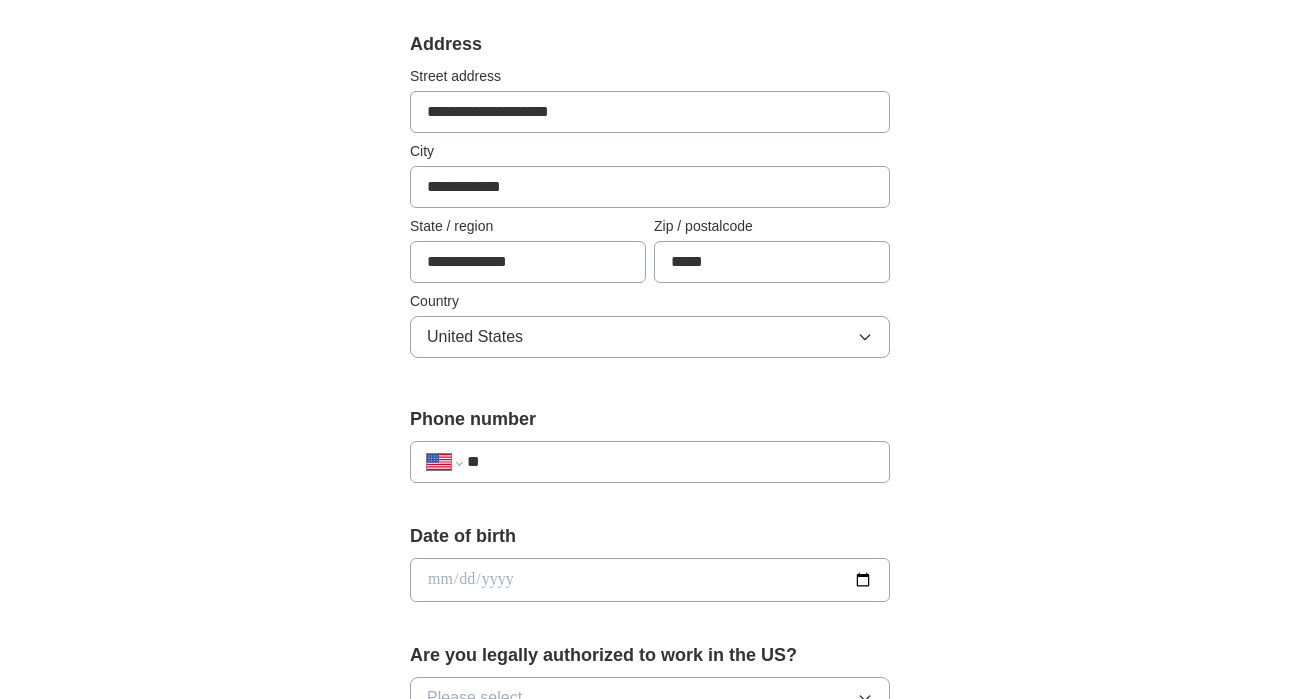 scroll, scrollTop: 422, scrollLeft: 0, axis: vertical 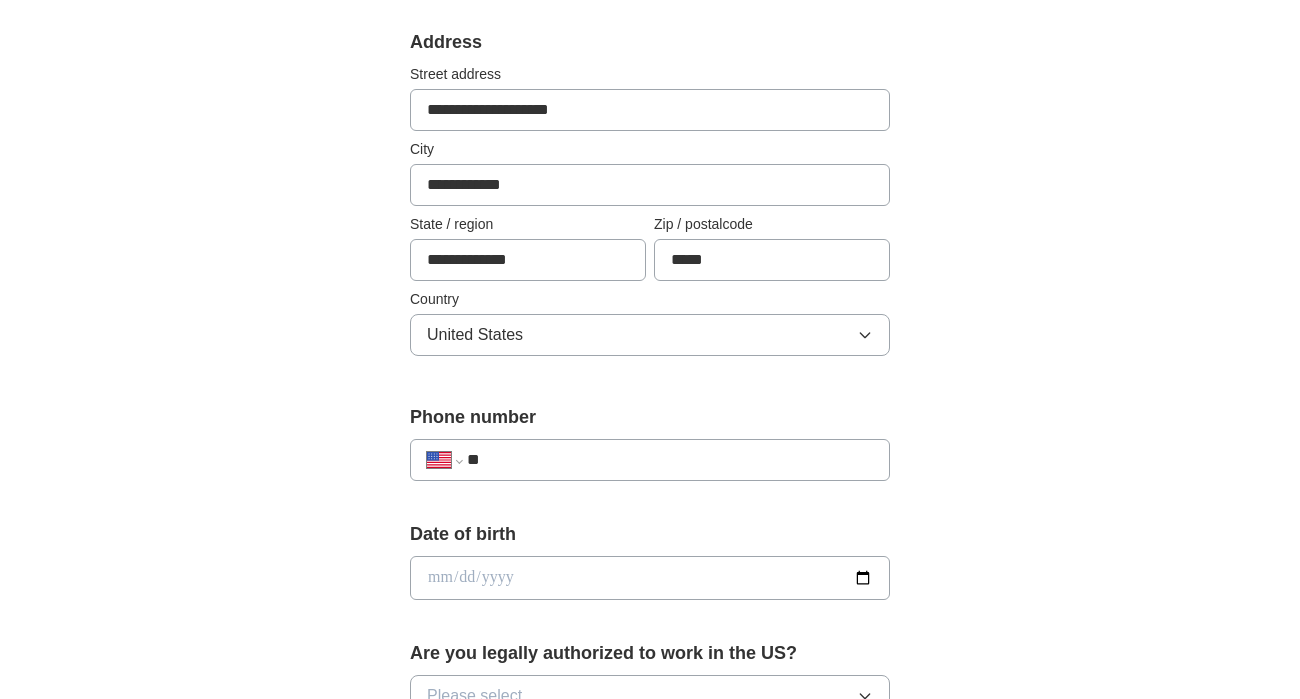 click on "**" at bounding box center [670, 460] 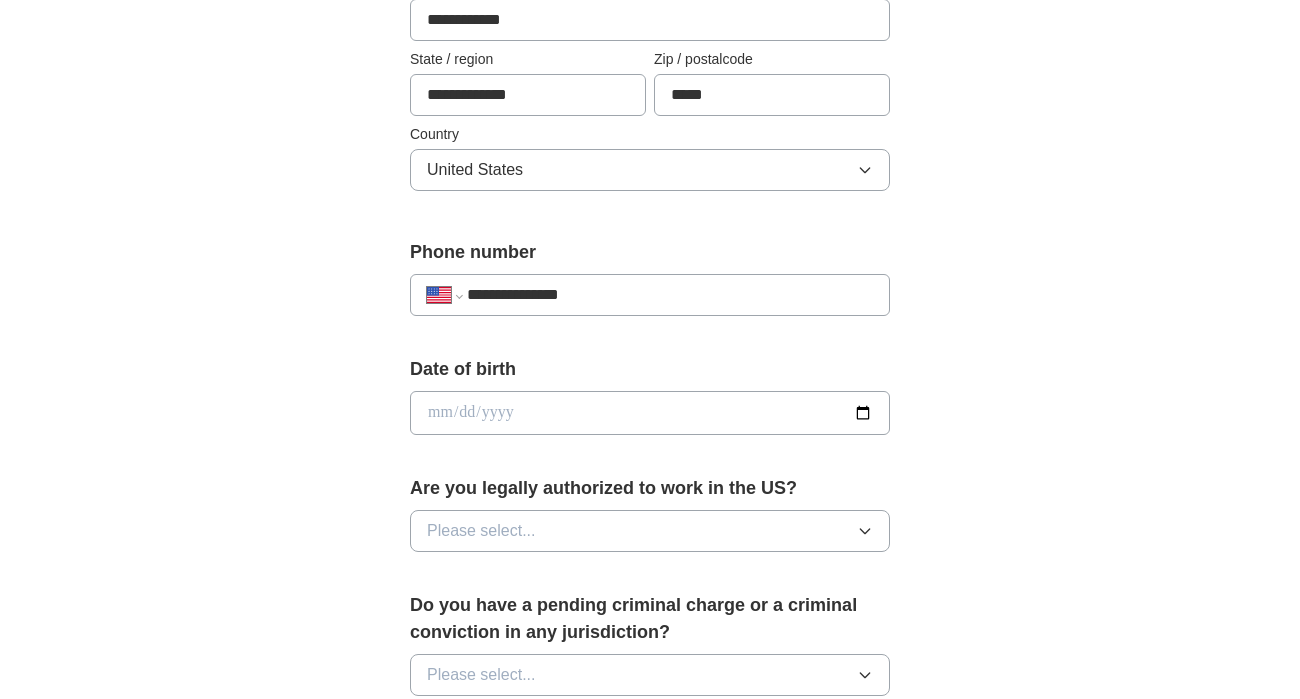 scroll, scrollTop: 590, scrollLeft: 0, axis: vertical 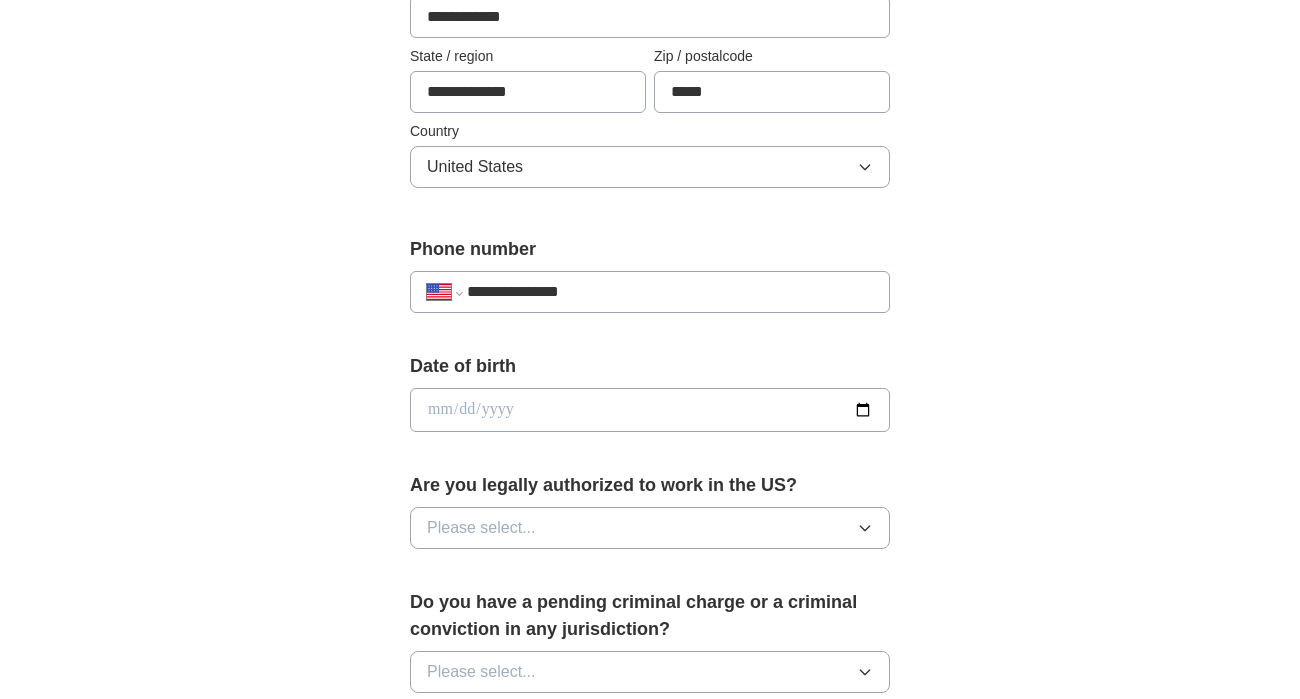 type on "**********" 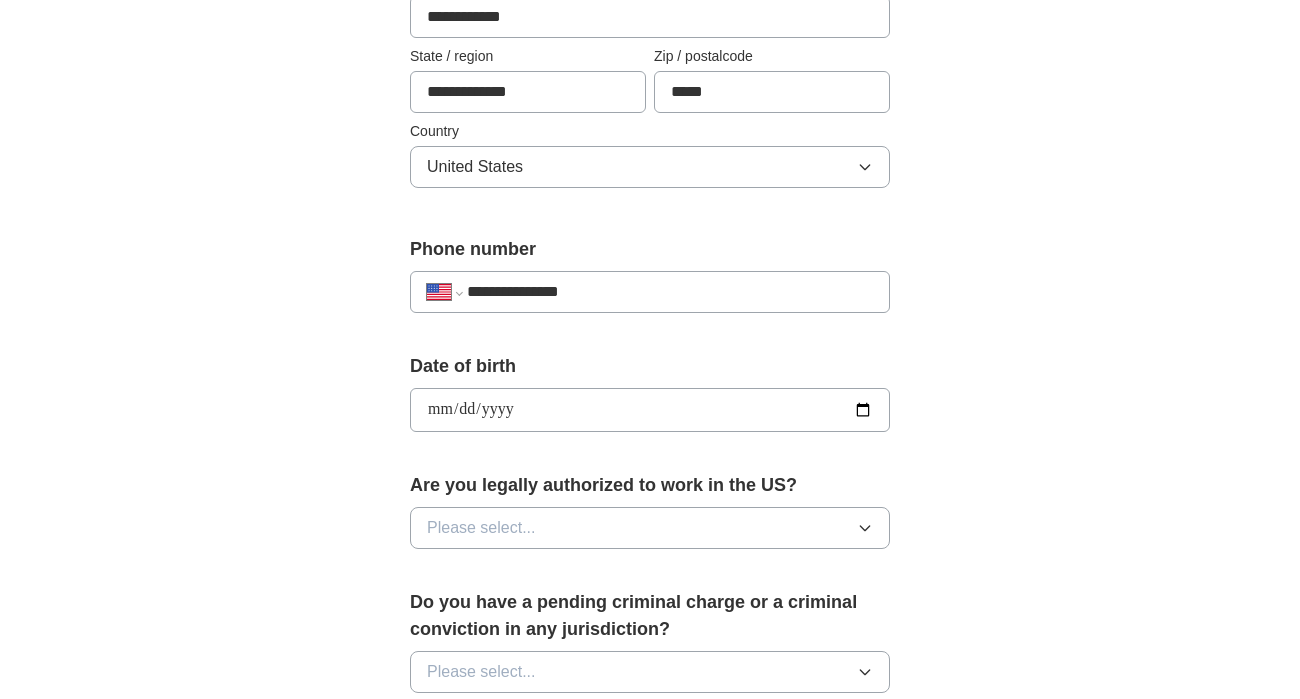 type on "**********" 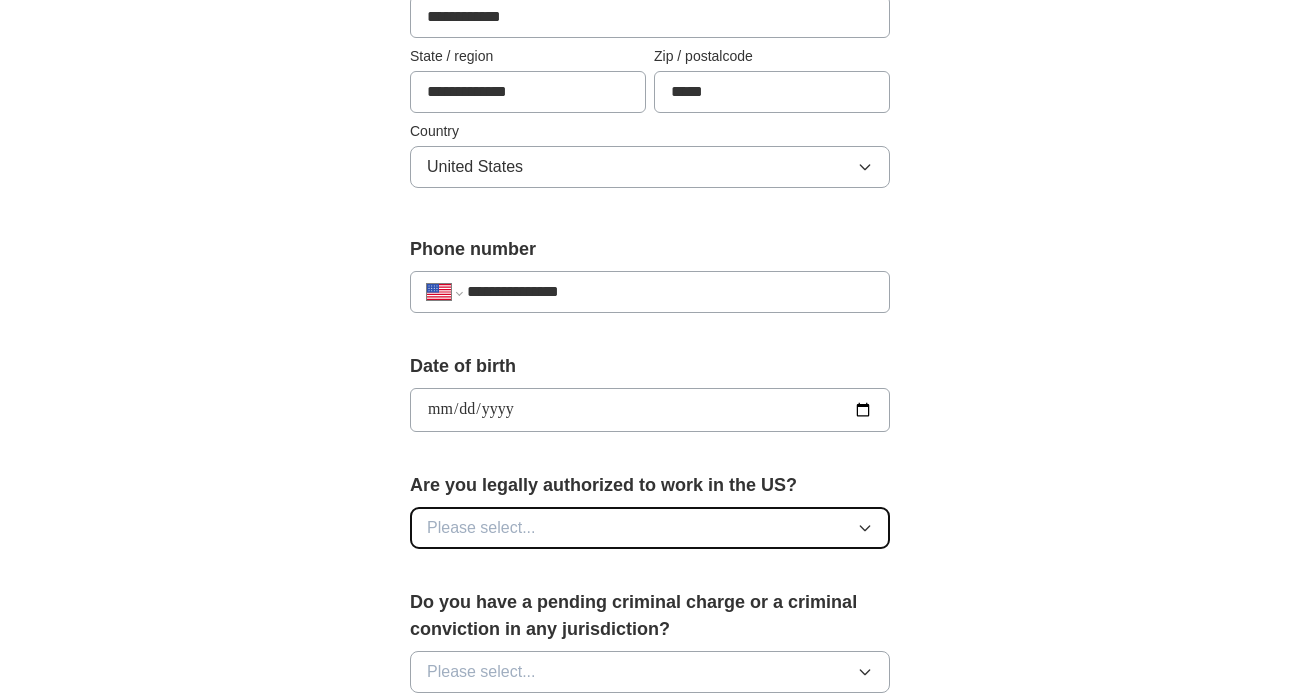 click on "Please select..." at bounding box center [481, 528] 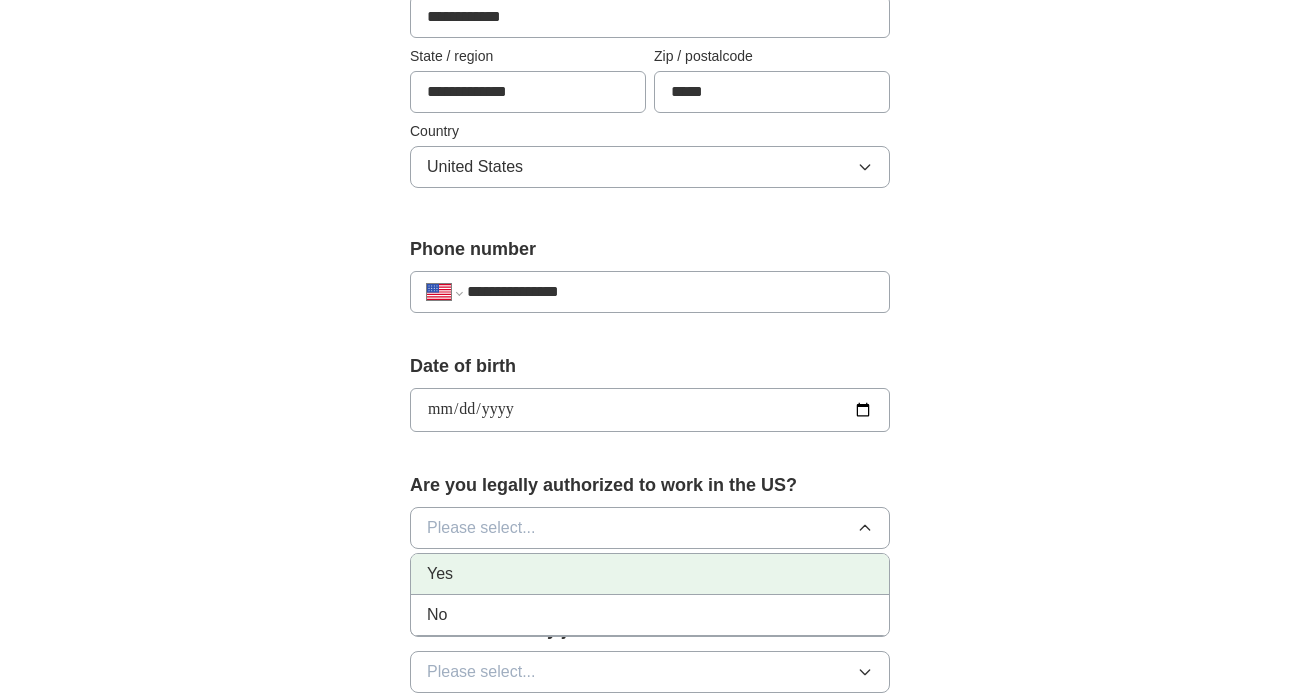 click on "Yes" at bounding box center [650, 574] 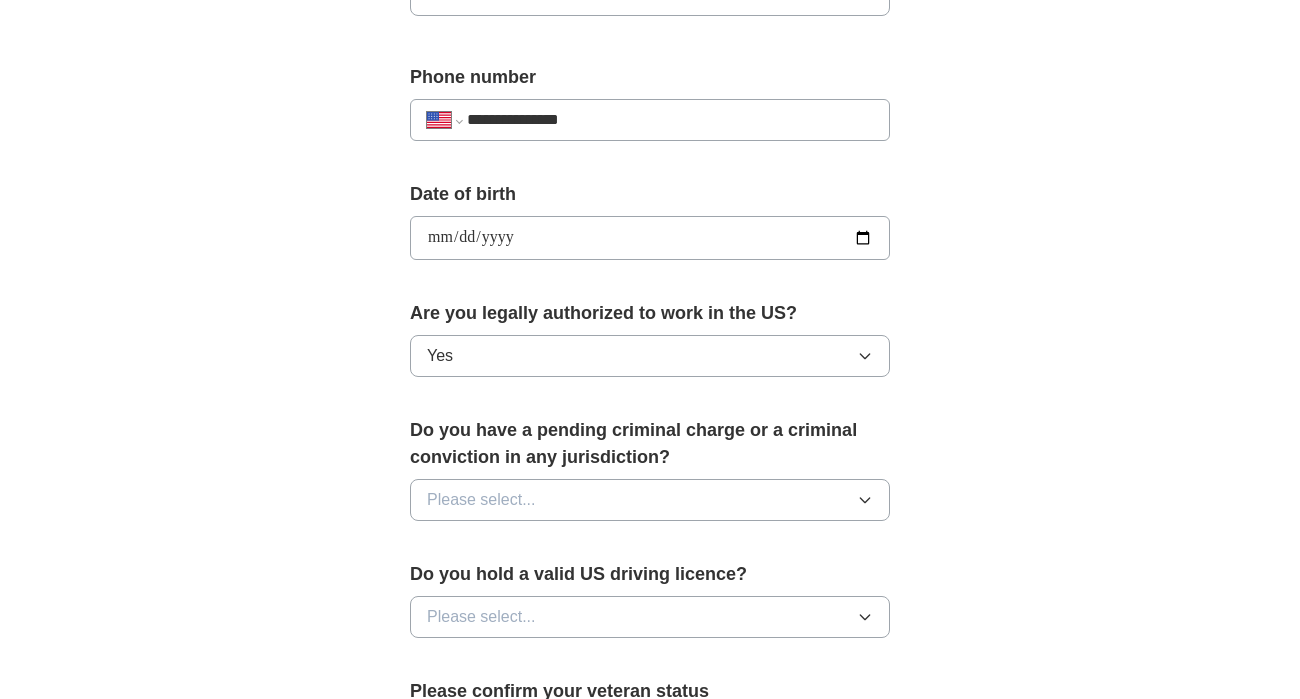 scroll, scrollTop: 764, scrollLeft: 0, axis: vertical 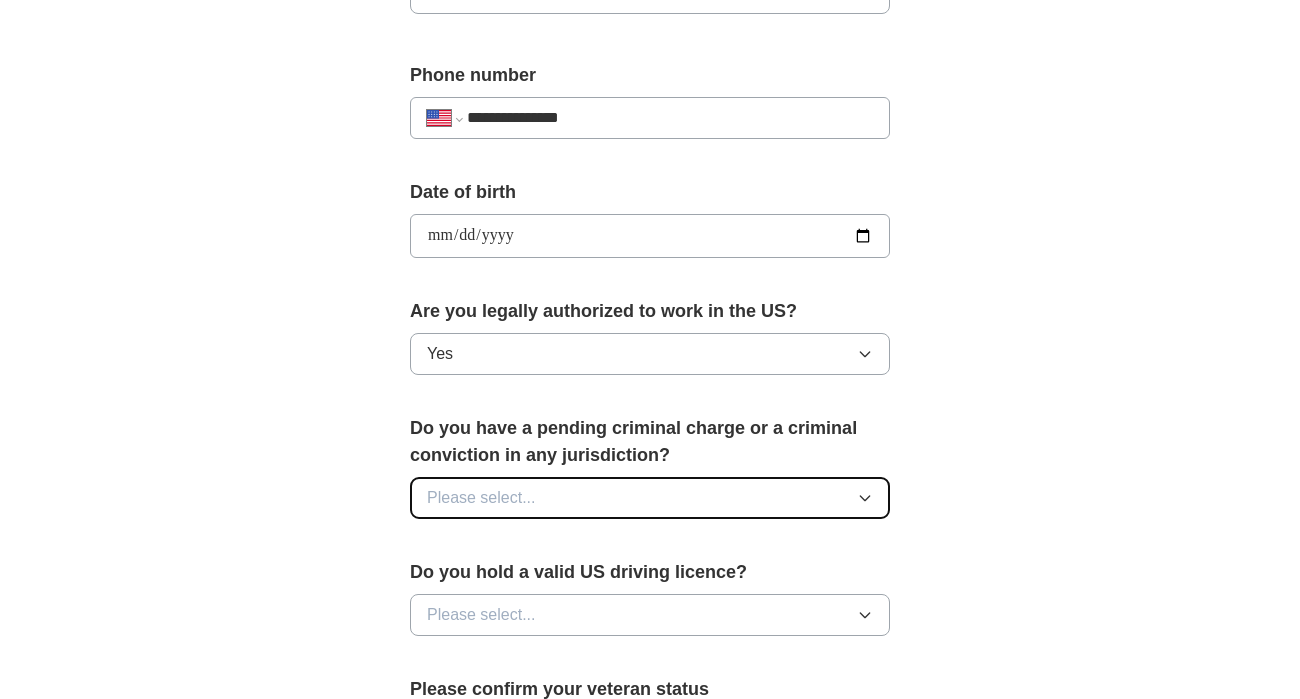 click on "Please select..." at bounding box center [481, 498] 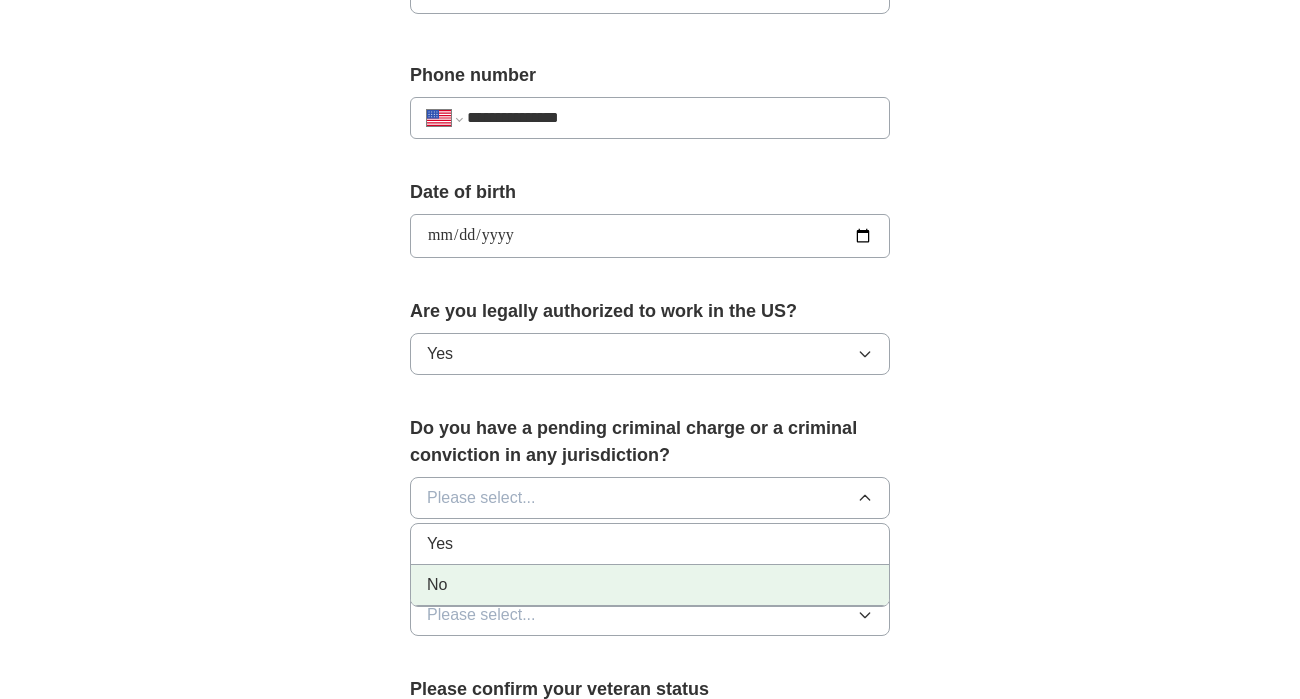 click on "No" at bounding box center (650, 585) 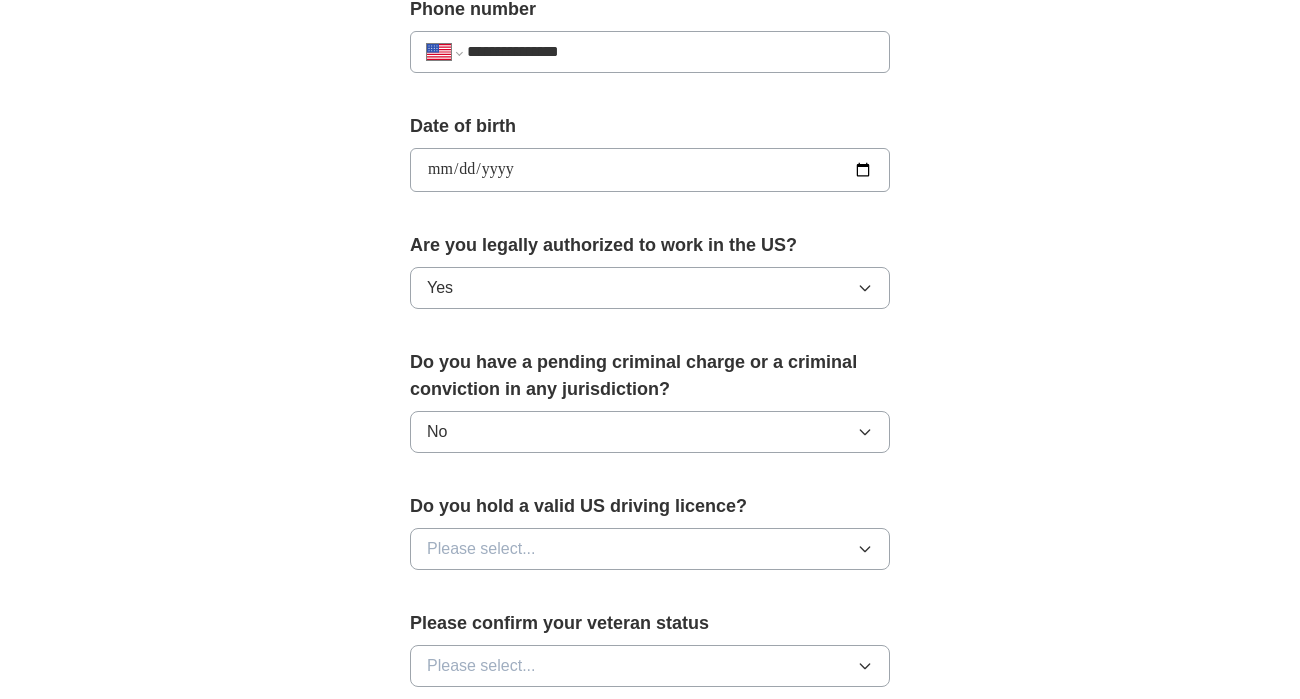scroll, scrollTop: 840, scrollLeft: 0, axis: vertical 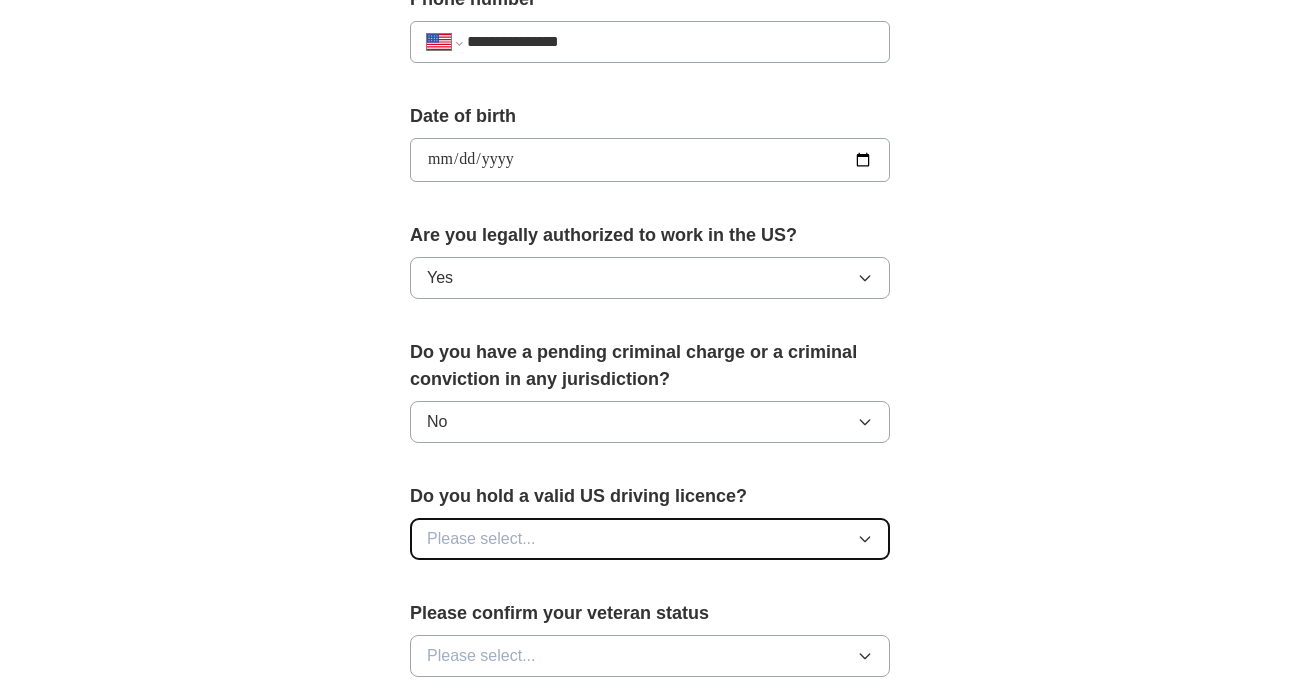 click on "Please select..." at bounding box center [650, 539] 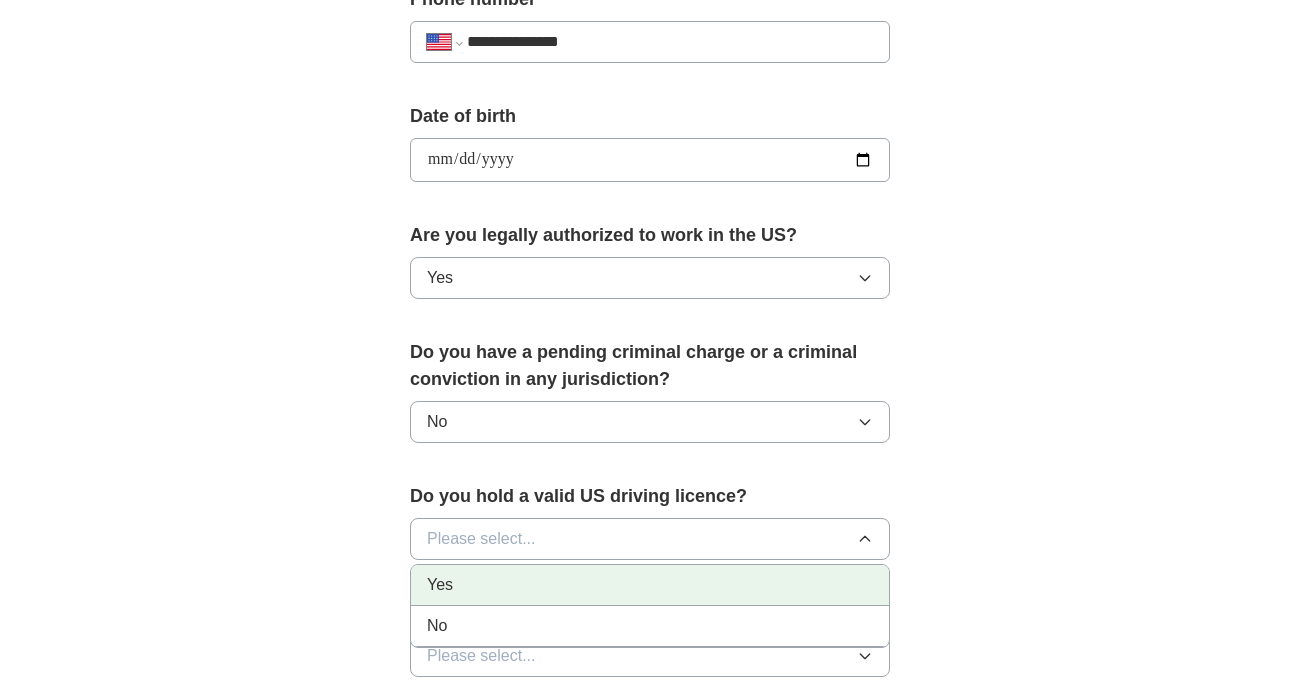 click on "Yes" at bounding box center (650, 585) 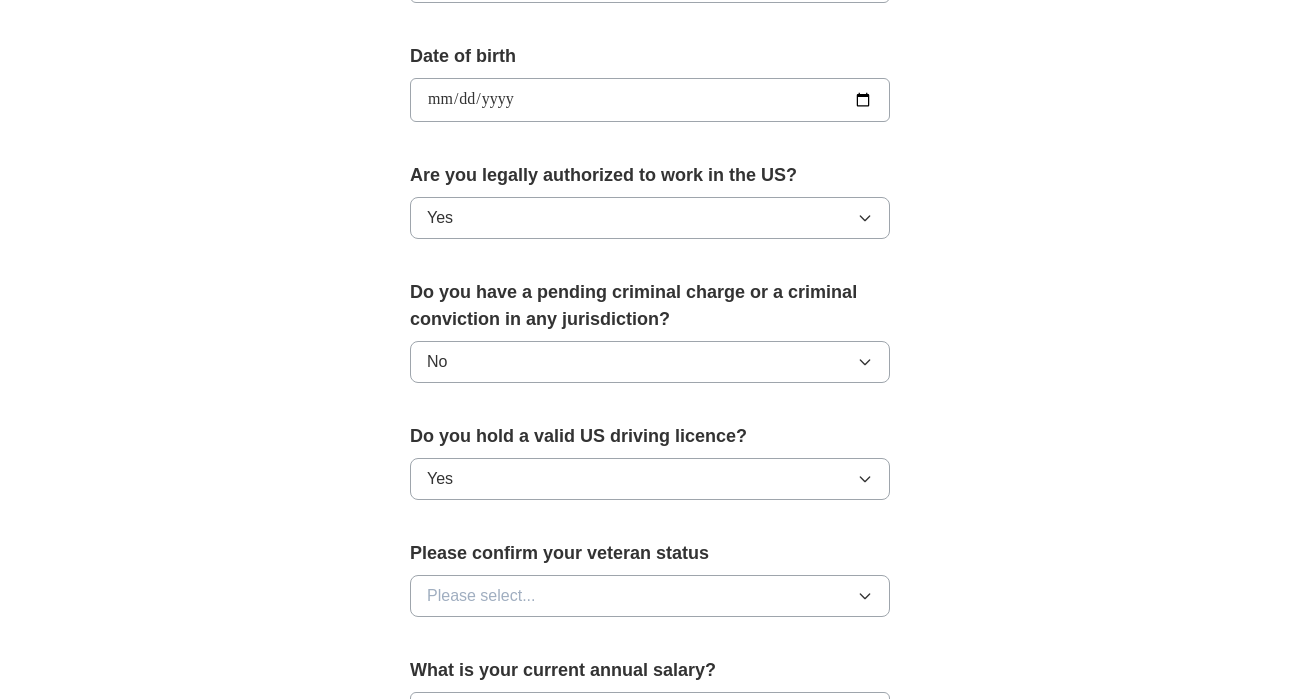 scroll, scrollTop: 969, scrollLeft: 0, axis: vertical 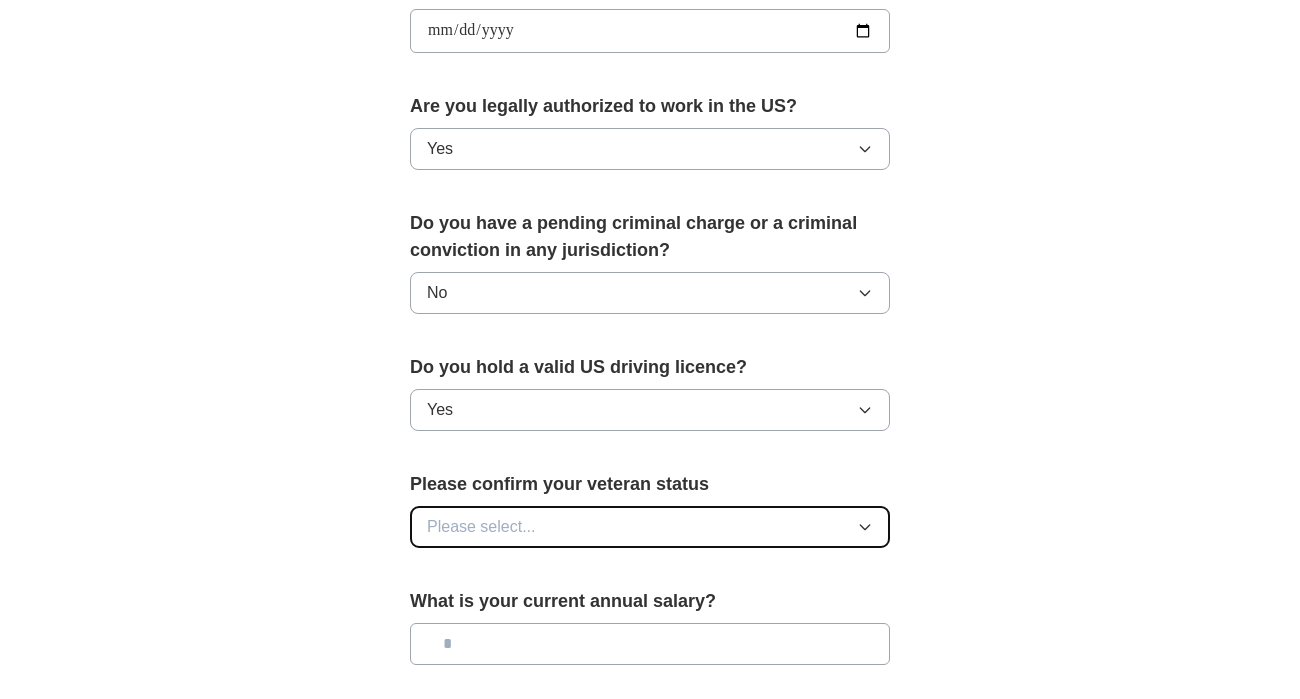 click on "Please select..." at bounding box center [650, 527] 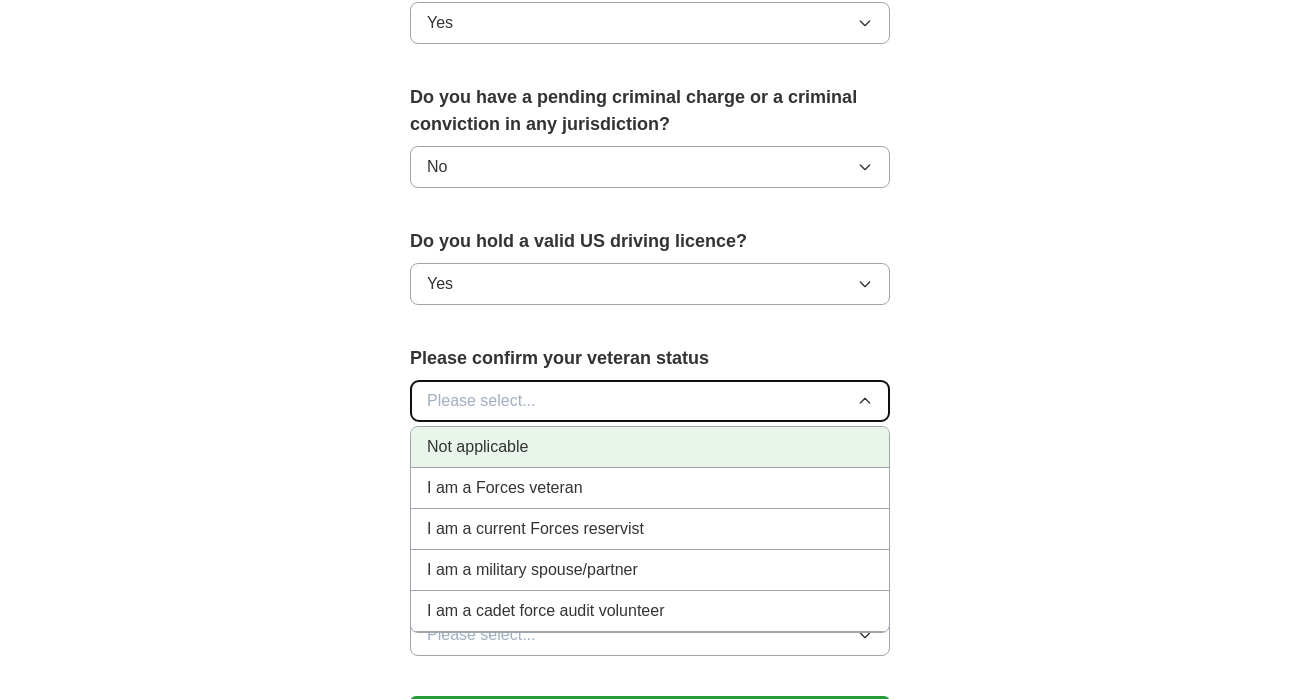 scroll, scrollTop: 1089, scrollLeft: 0, axis: vertical 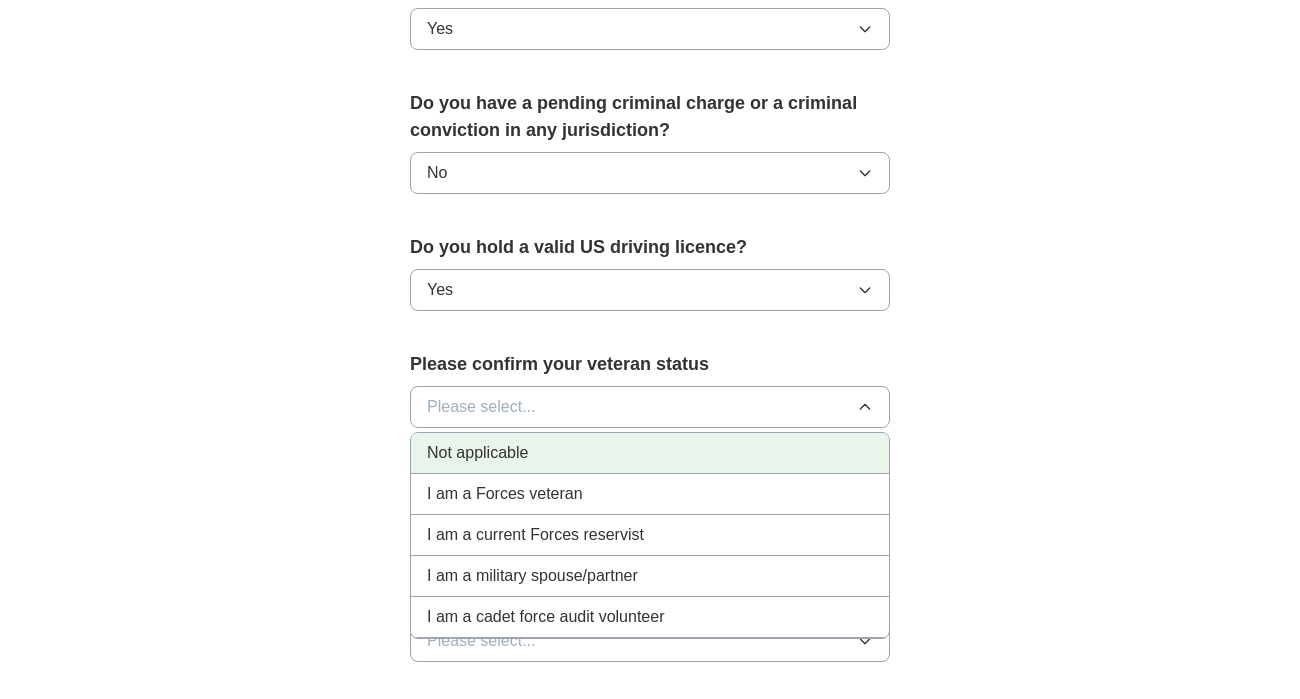 click on "Not applicable" at bounding box center [650, 453] 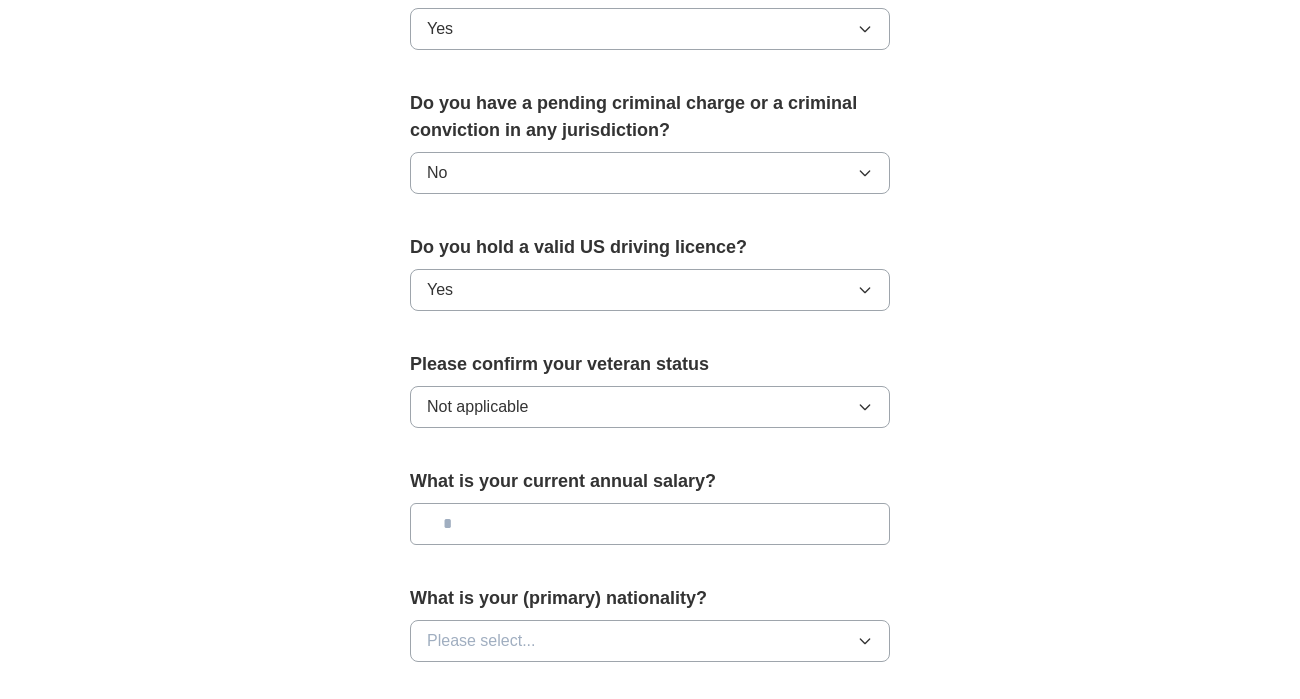 click at bounding box center [650, 524] 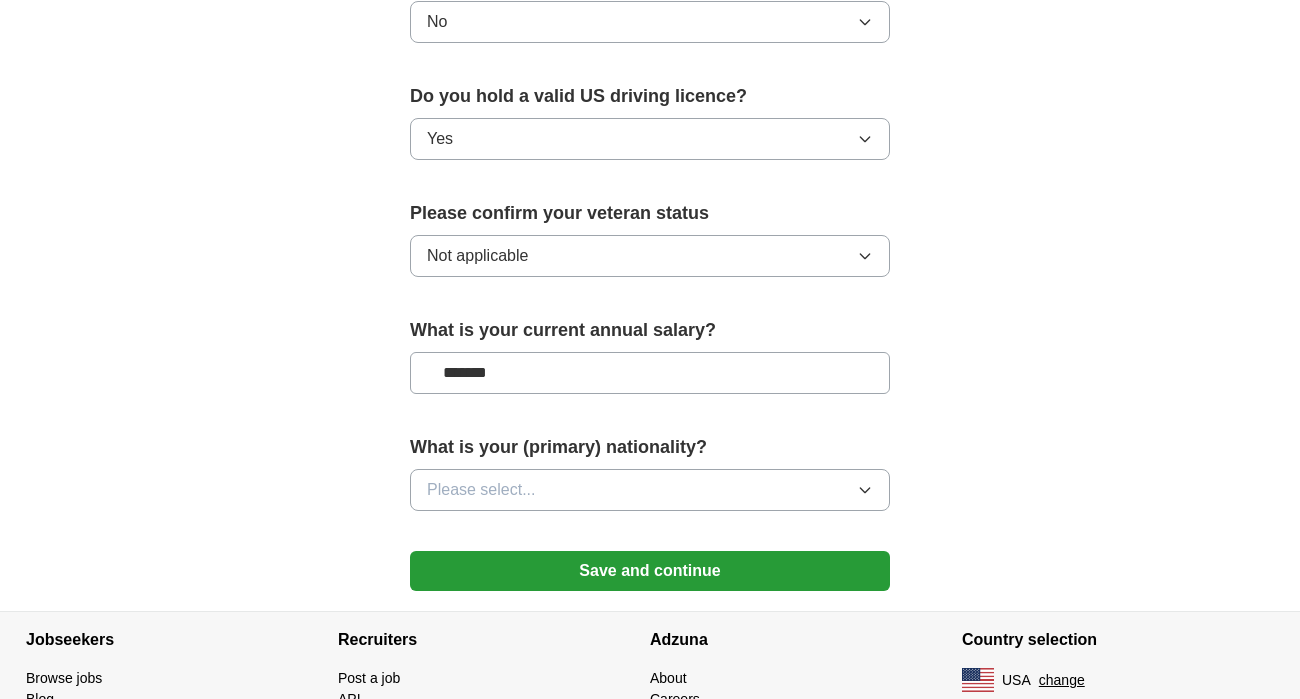 scroll, scrollTop: 1301, scrollLeft: 0, axis: vertical 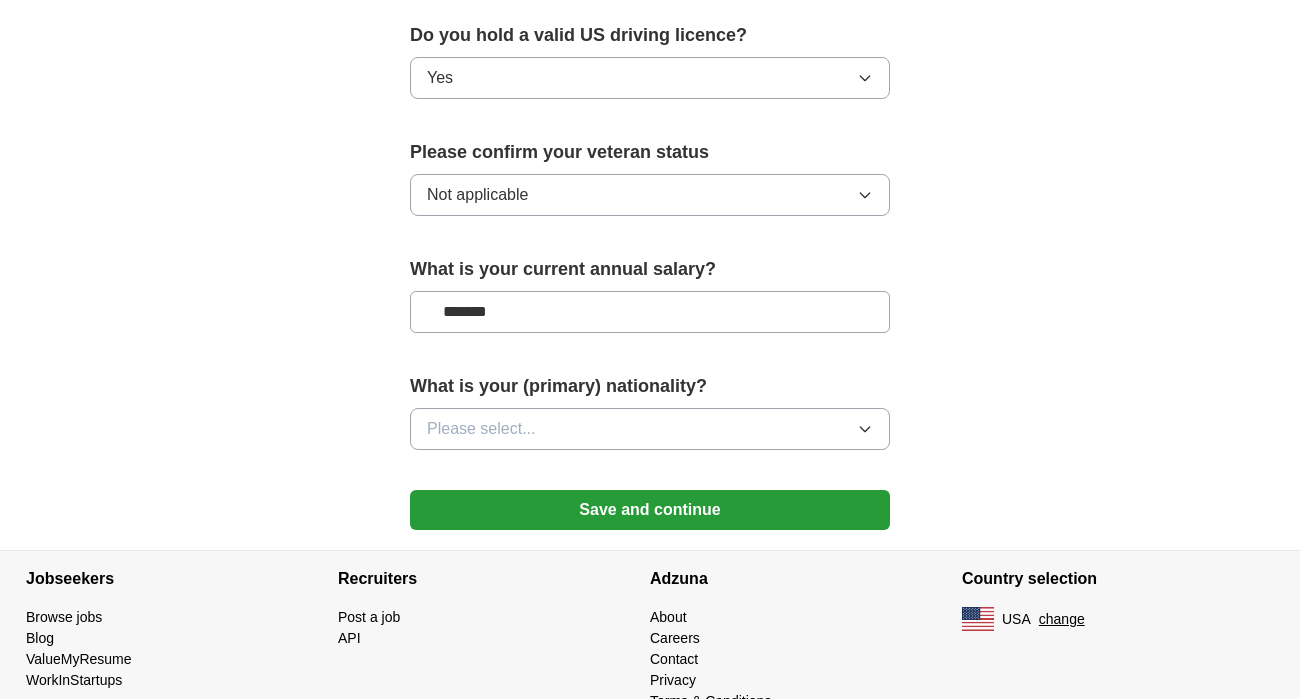 type on "*******" 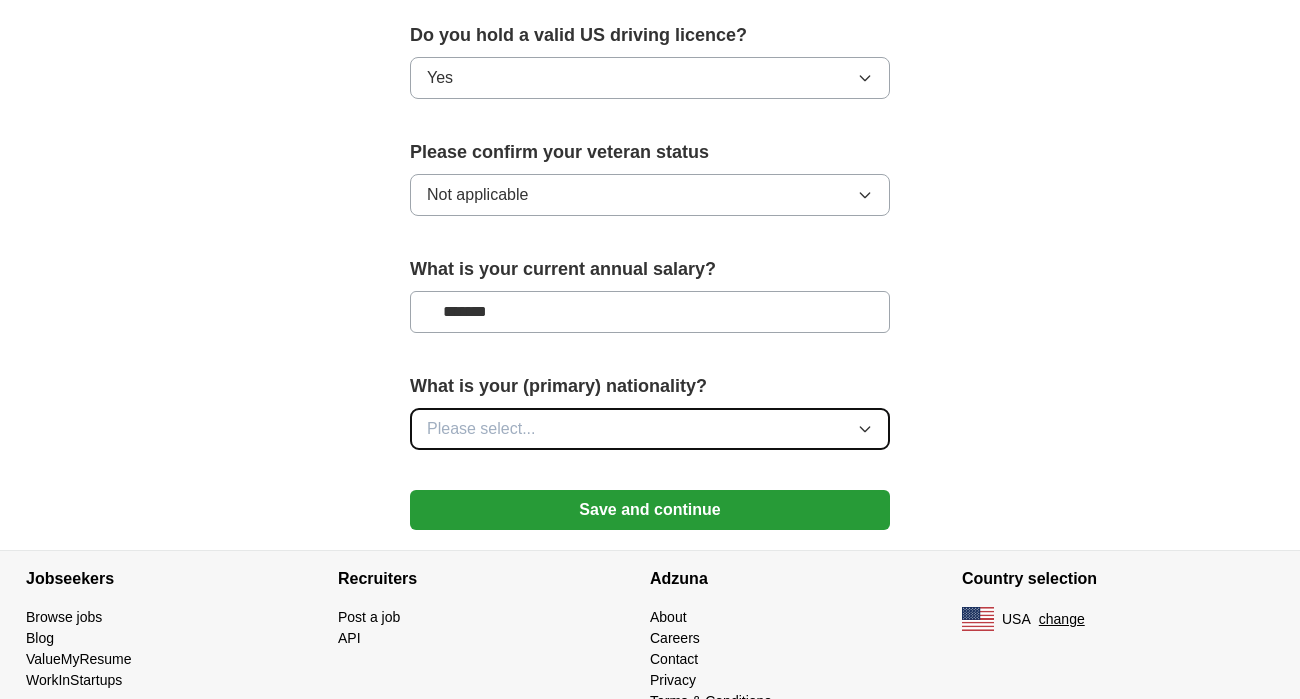 click on "Please select..." at bounding box center [481, 429] 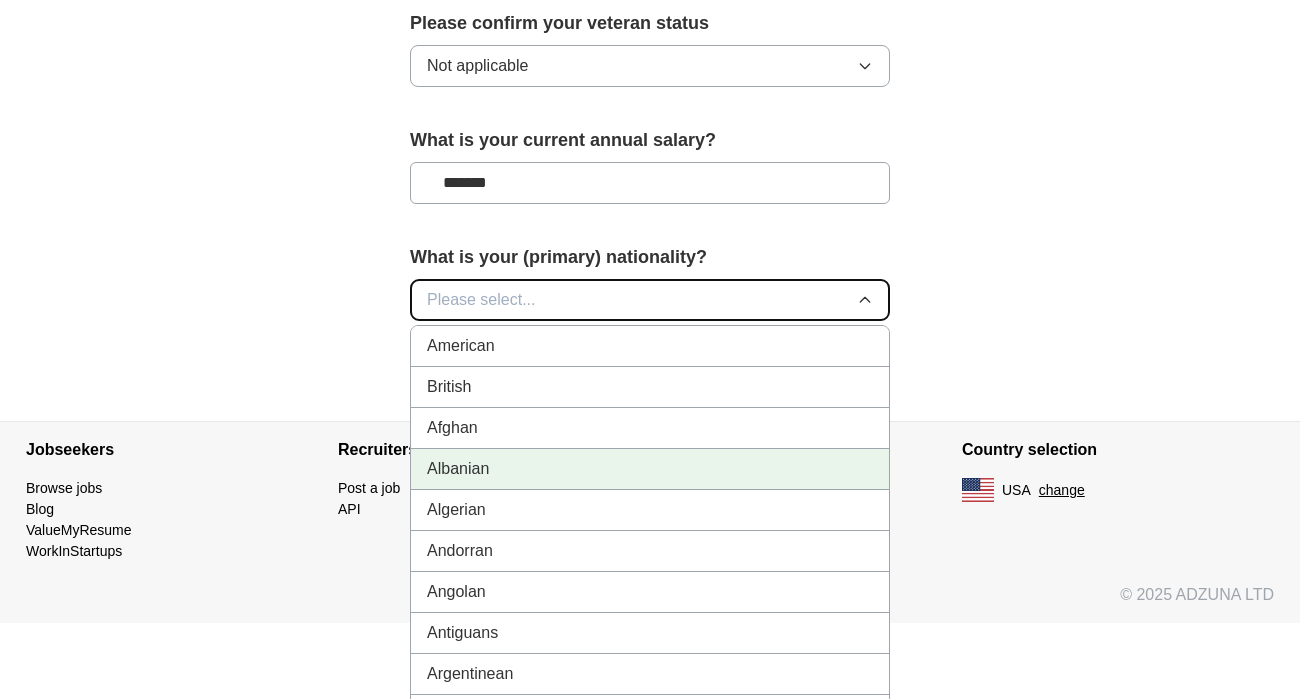 scroll, scrollTop: 1454, scrollLeft: 0, axis: vertical 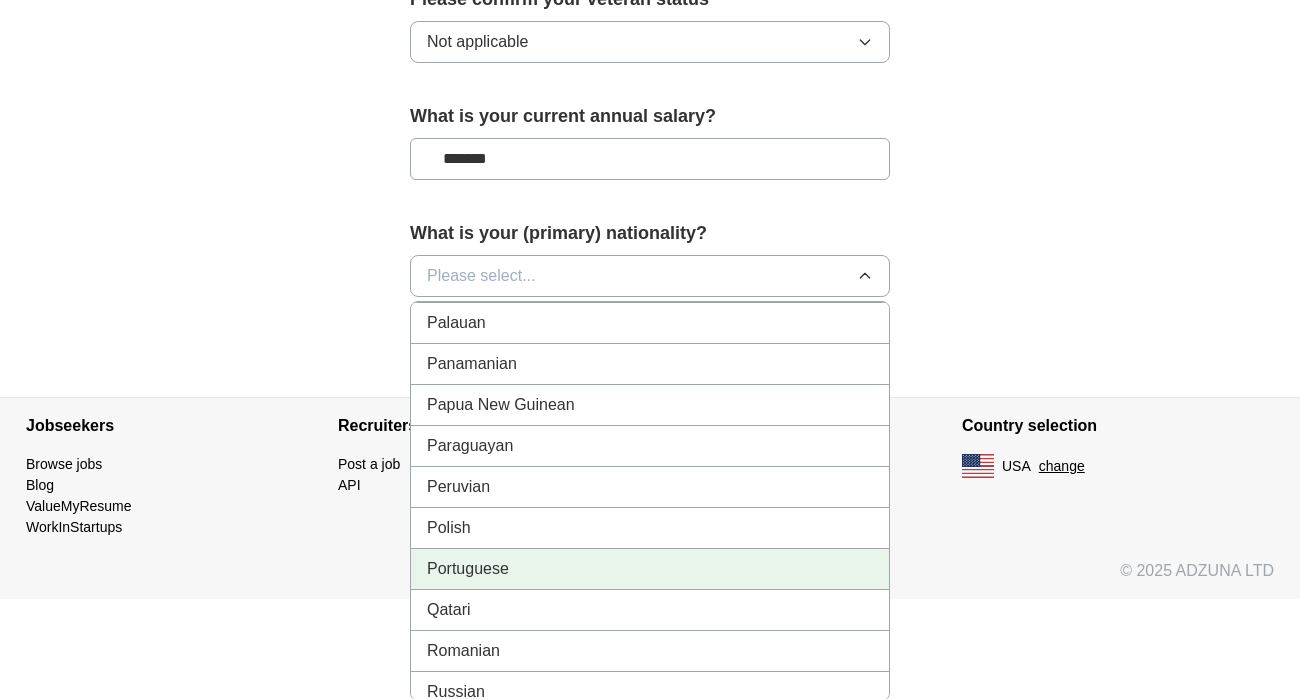 click on "Portuguese" at bounding box center (650, 569) 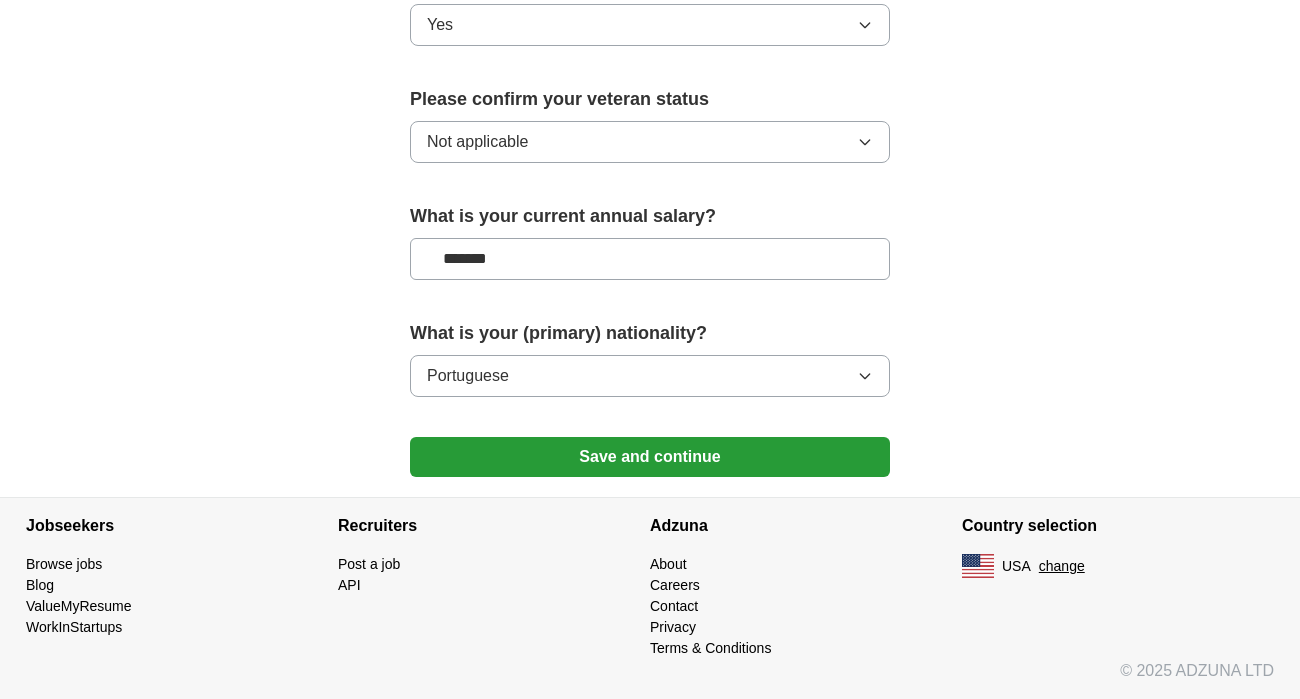 scroll, scrollTop: 1351, scrollLeft: 0, axis: vertical 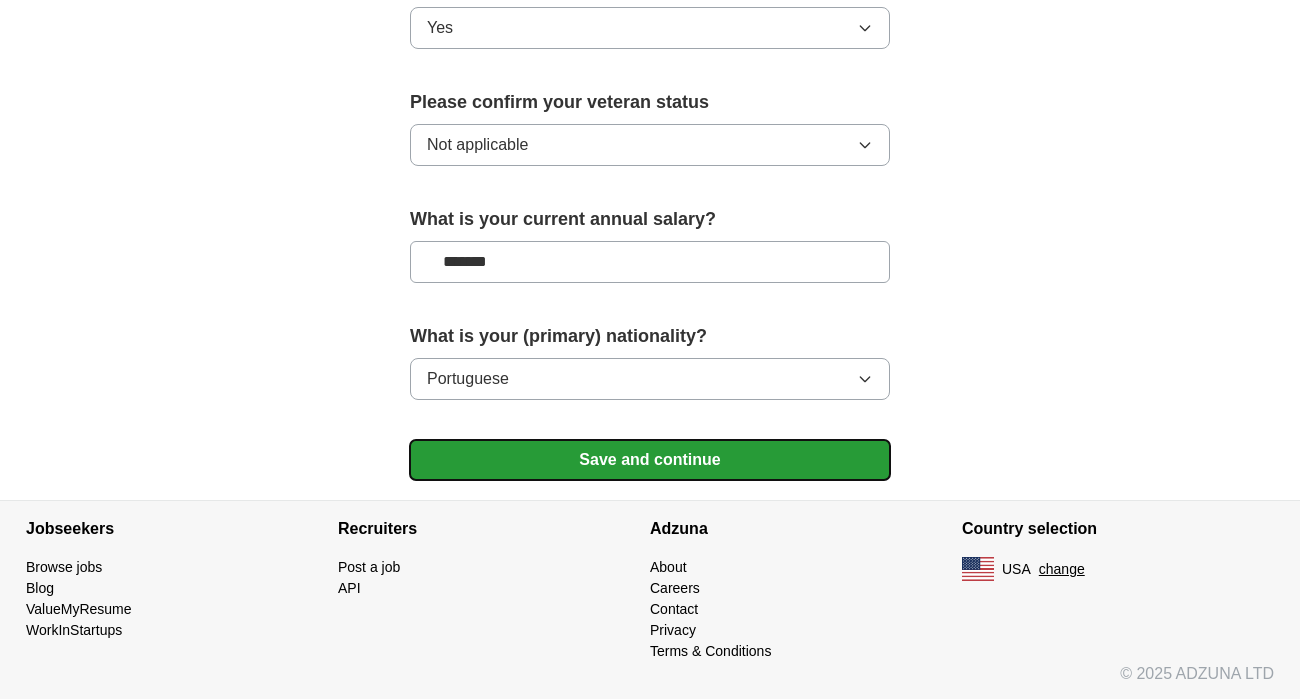 click on "Save and continue" at bounding box center (650, 460) 